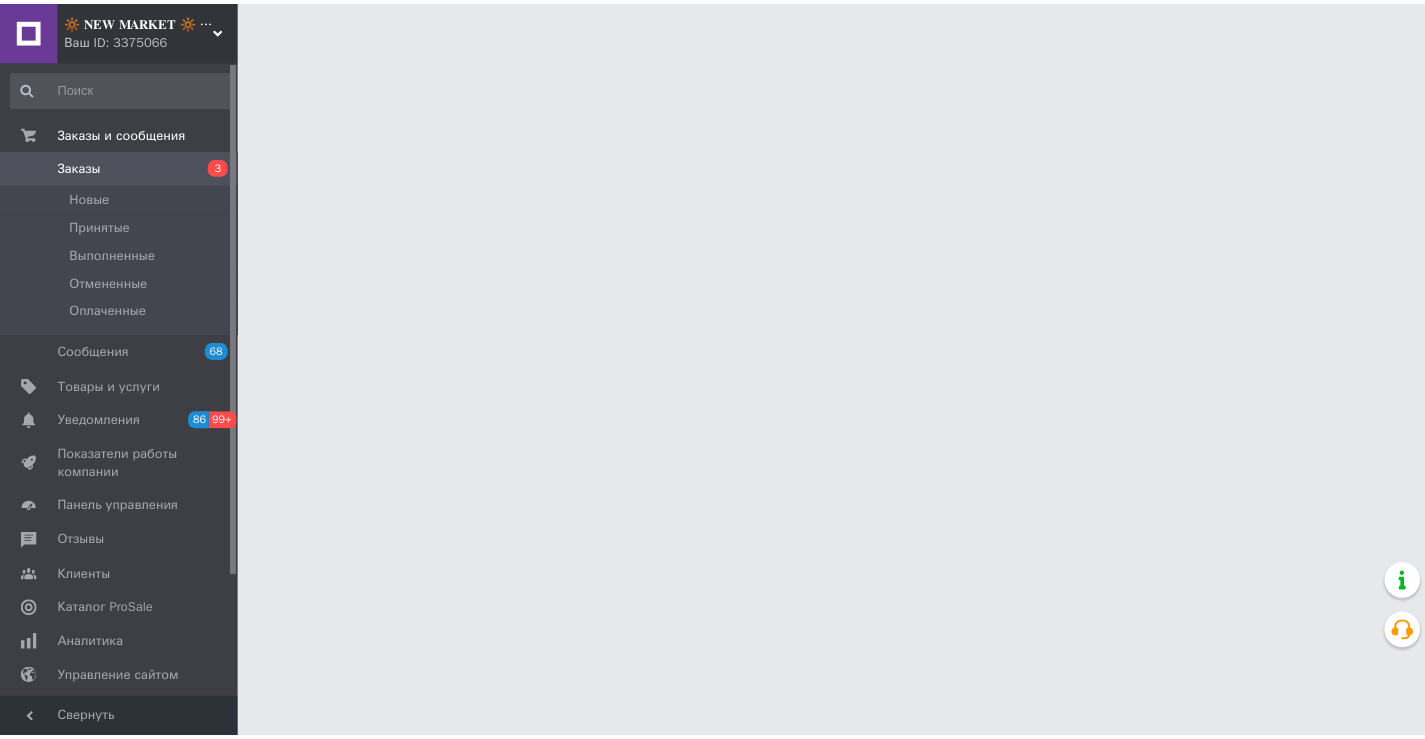 scroll, scrollTop: 0, scrollLeft: 0, axis: both 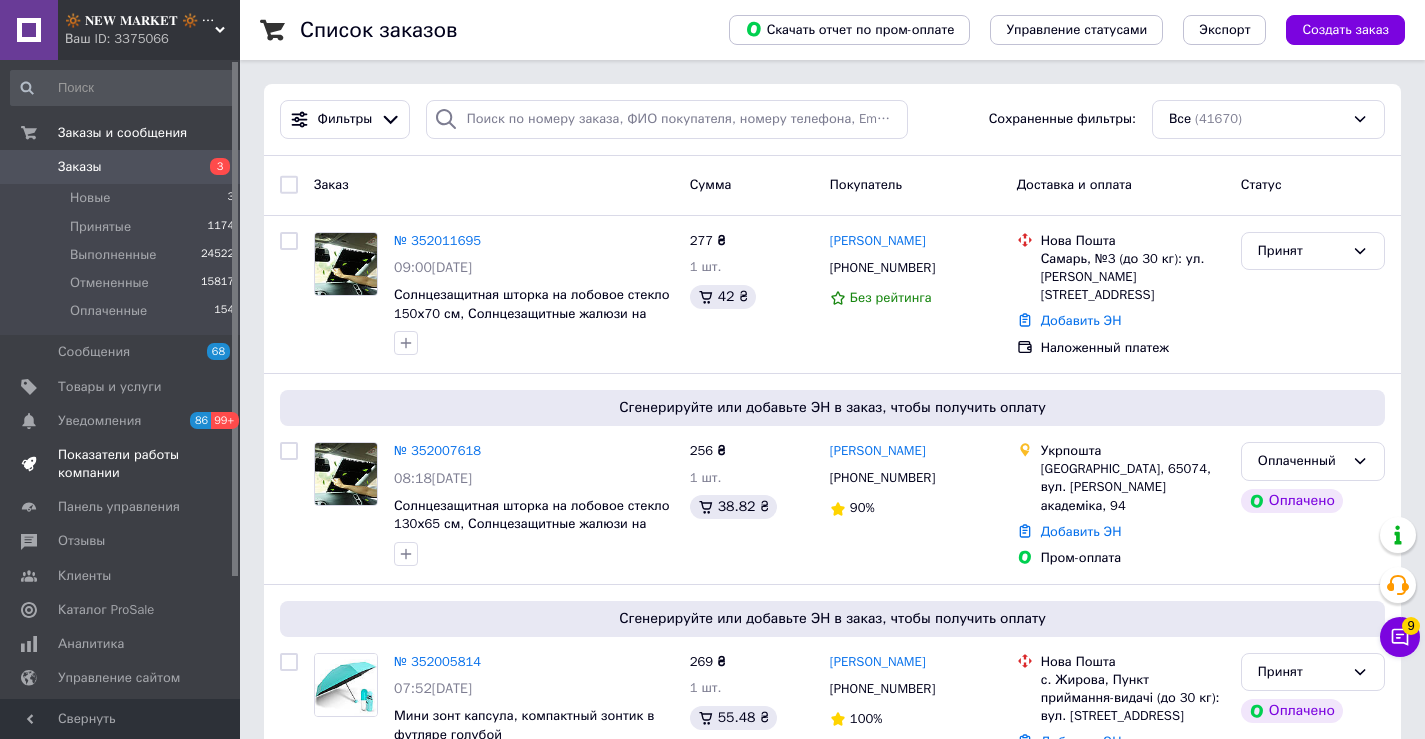 click on "Показатели работы компании" at bounding box center [121, 464] 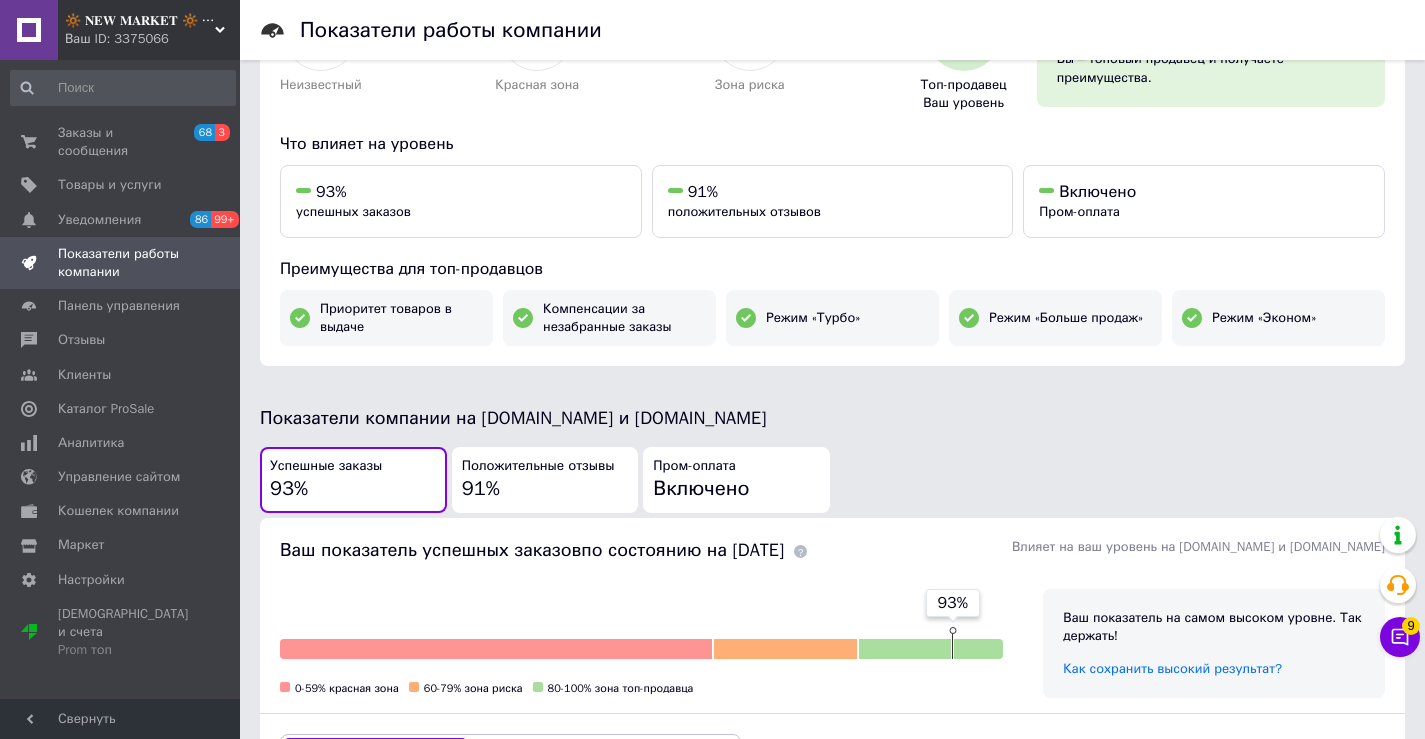 scroll, scrollTop: 193, scrollLeft: 0, axis: vertical 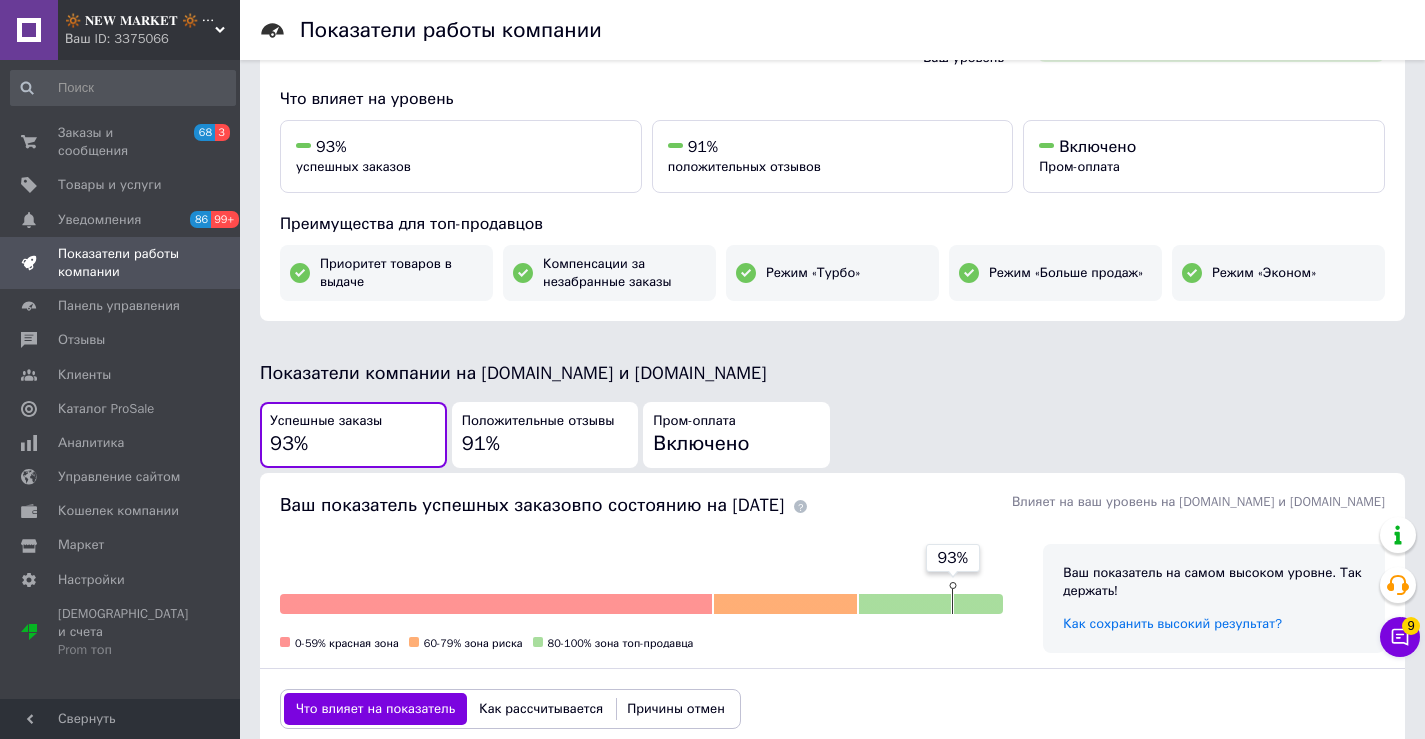 click on "Положительные отзывы 91%" at bounding box center (545, 435) 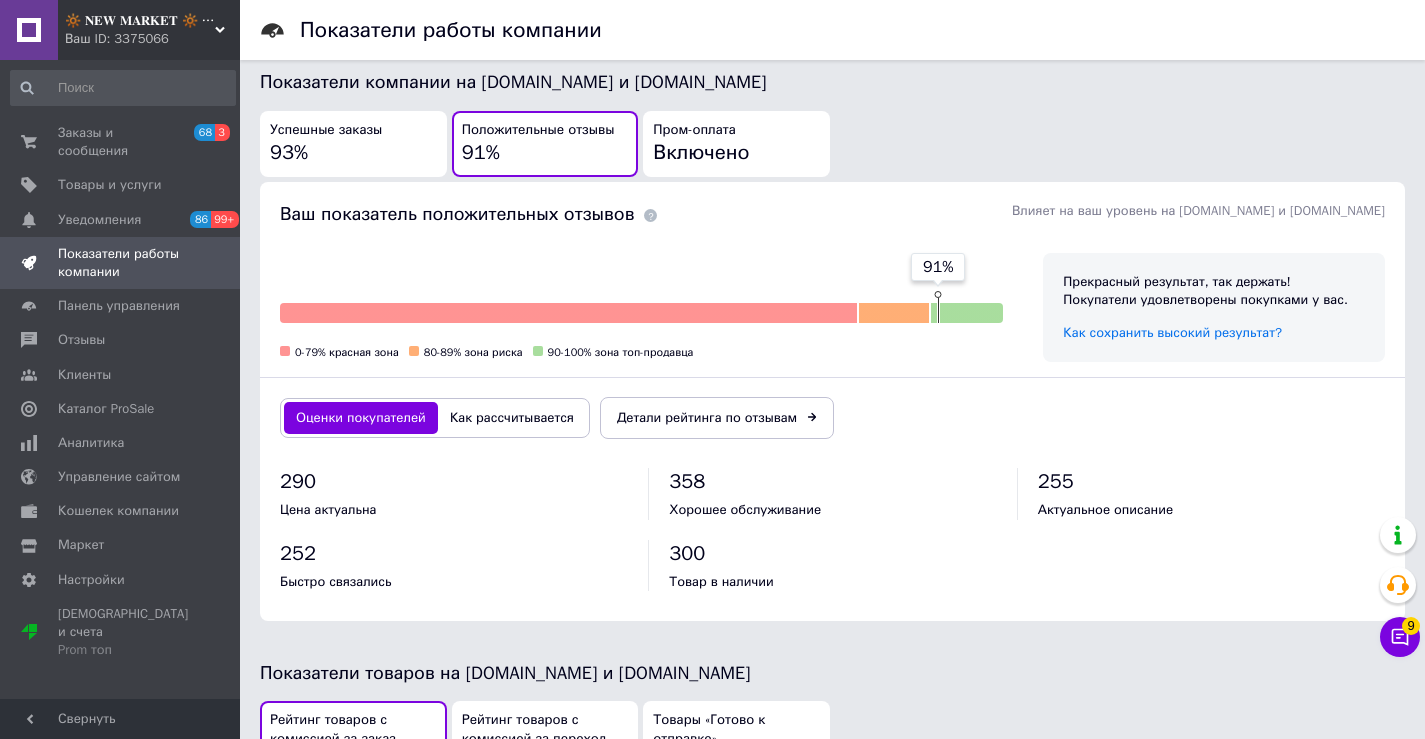 scroll, scrollTop: 488, scrollLeft: 0, axis: vertical 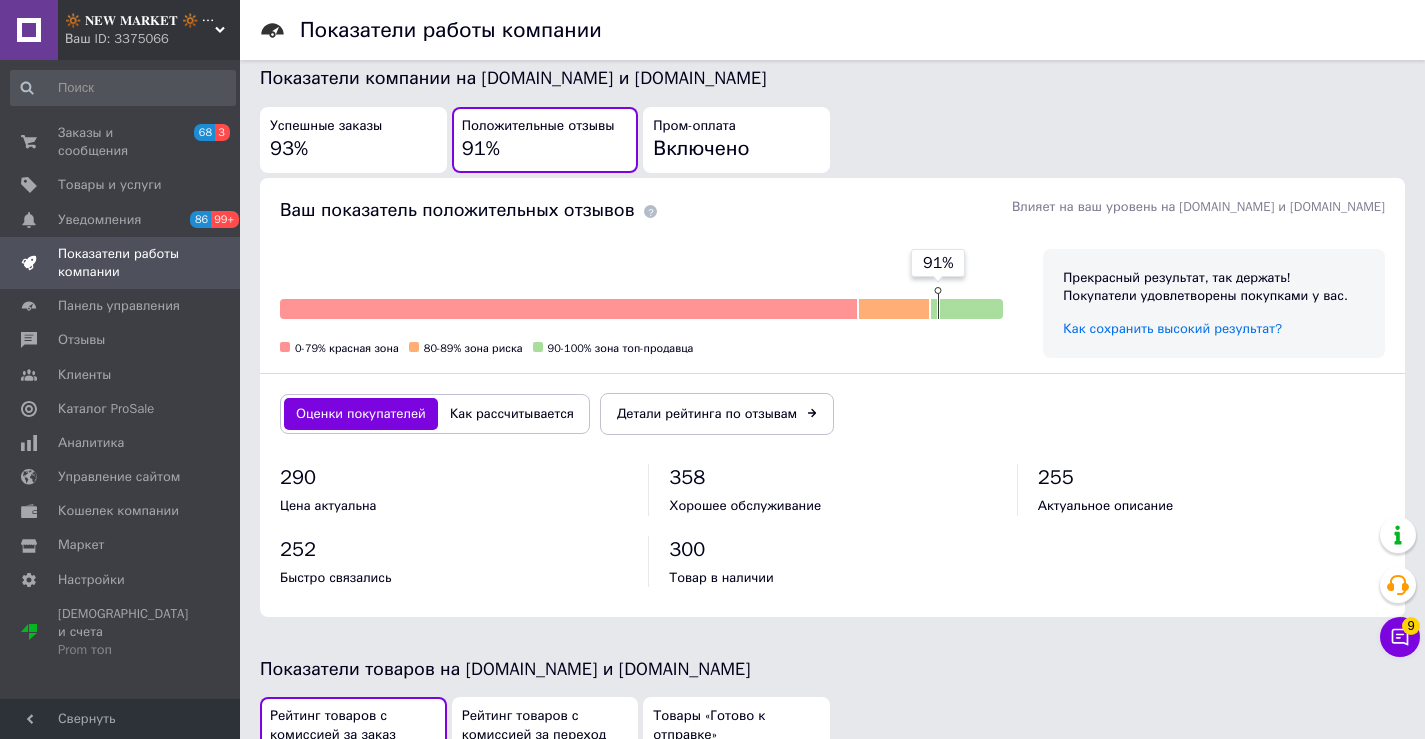 click on "Как рассчитывается" at bounding box center (512, 414) 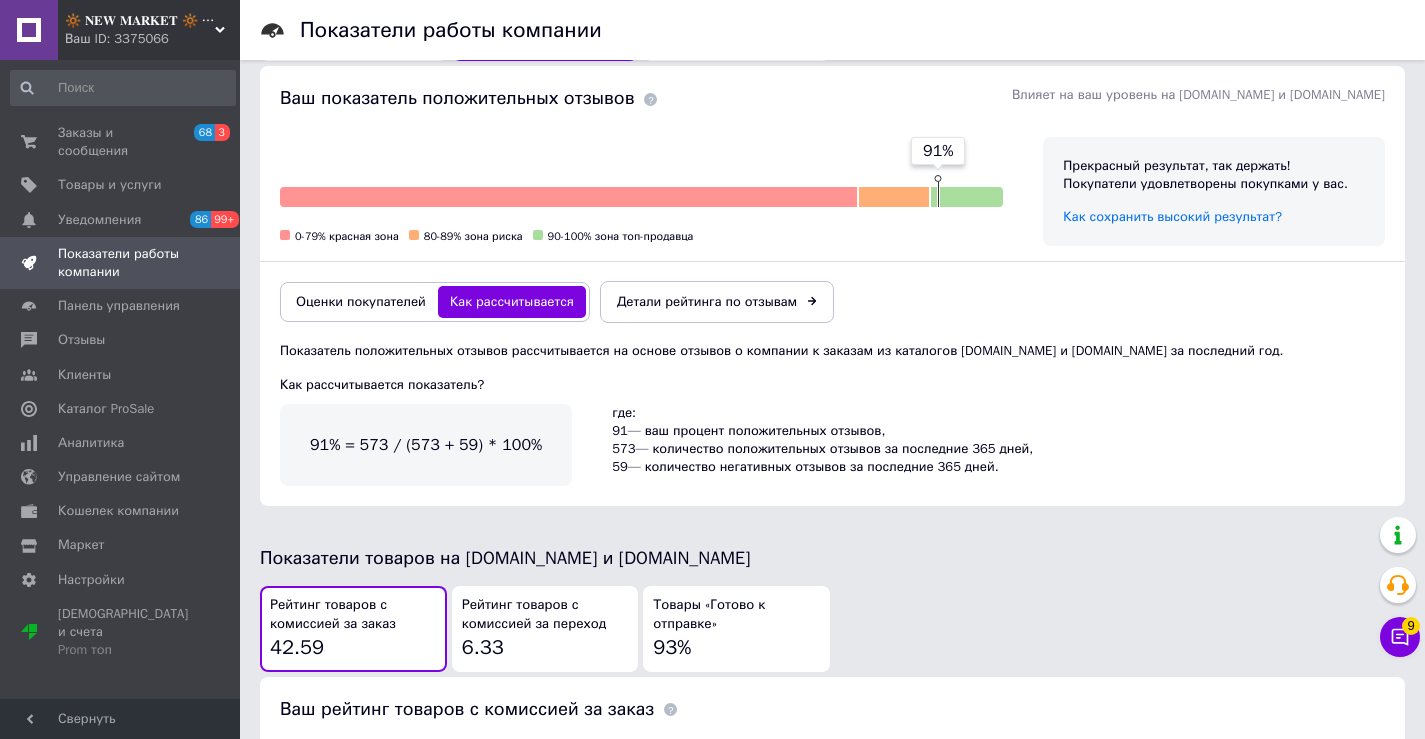 scroll, scrollTop: 605, scrollLeft: 0, axis: vertical 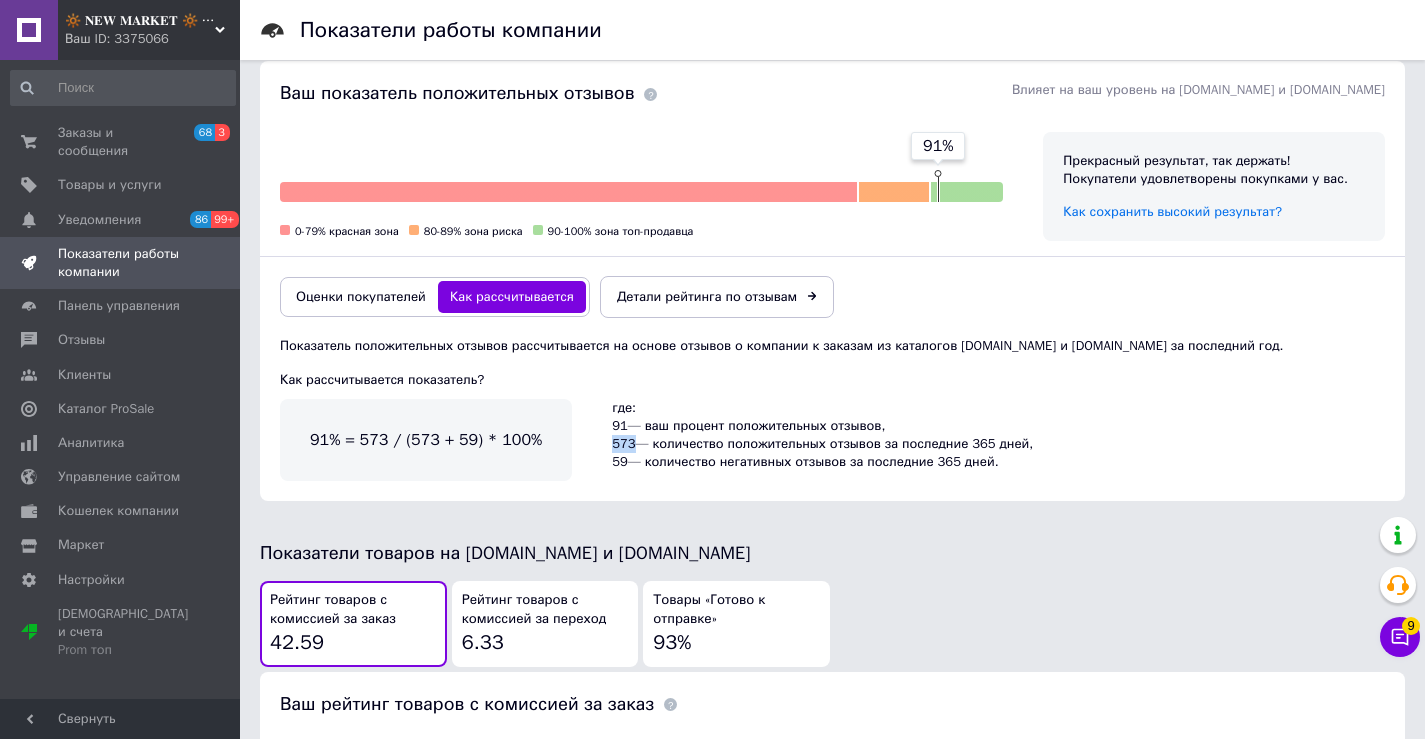 drag, startPoint x: 633, startPoint y: 443, endPoint x: 607, endPoint y: 444, distance: 26.019224 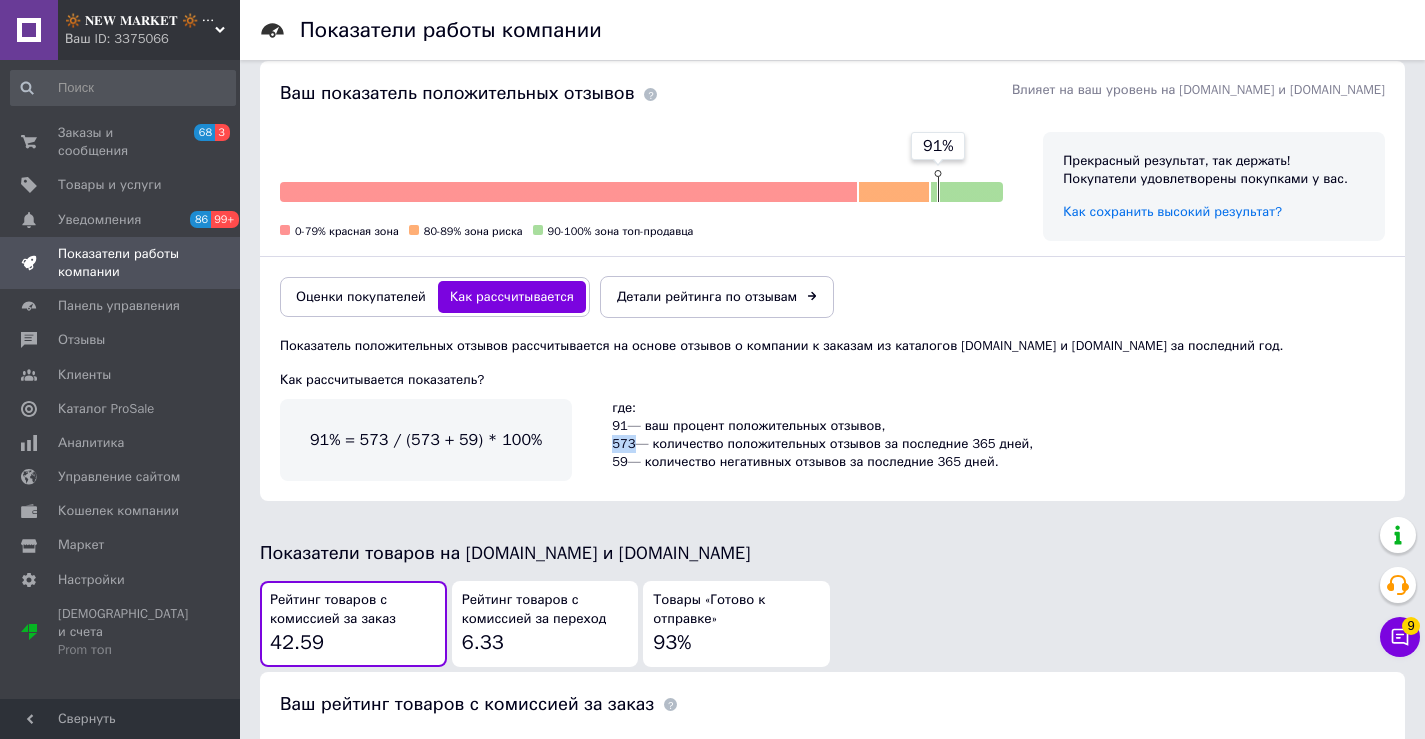 scroll, scrollTop: 1052, scrollLeft: 0, axis: vertical 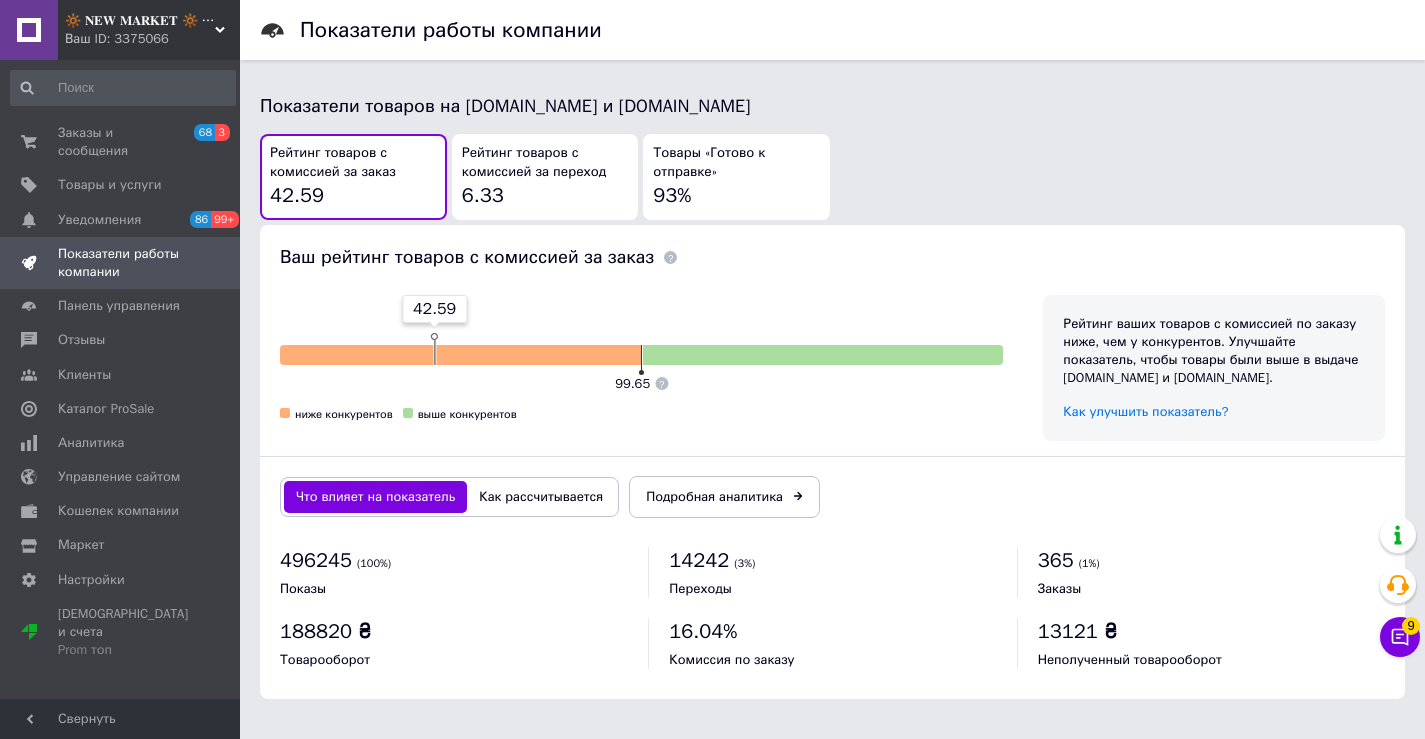 click on "Как рассчитывается" at bounding box center [541, 497] 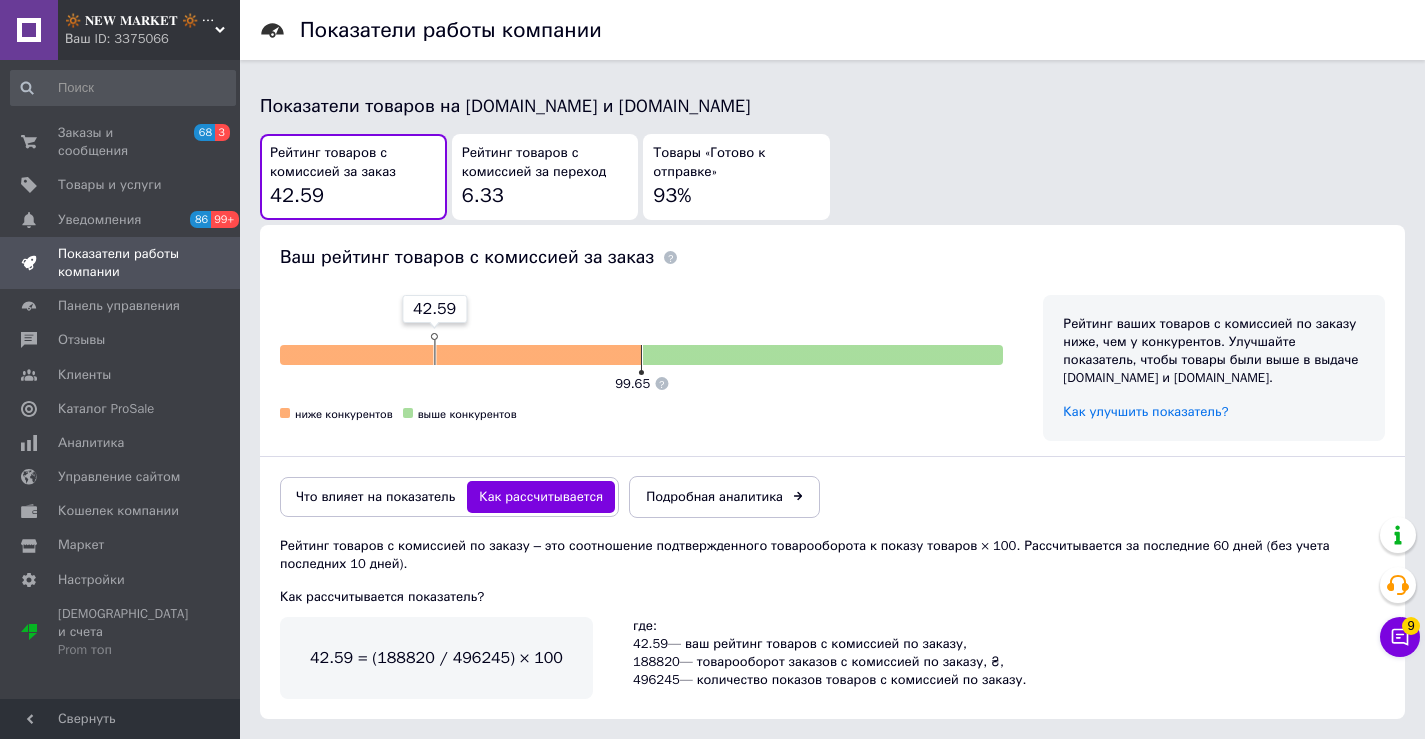 scroll, scrollTop: 1072, scrollLeft: 0, axis: vertical 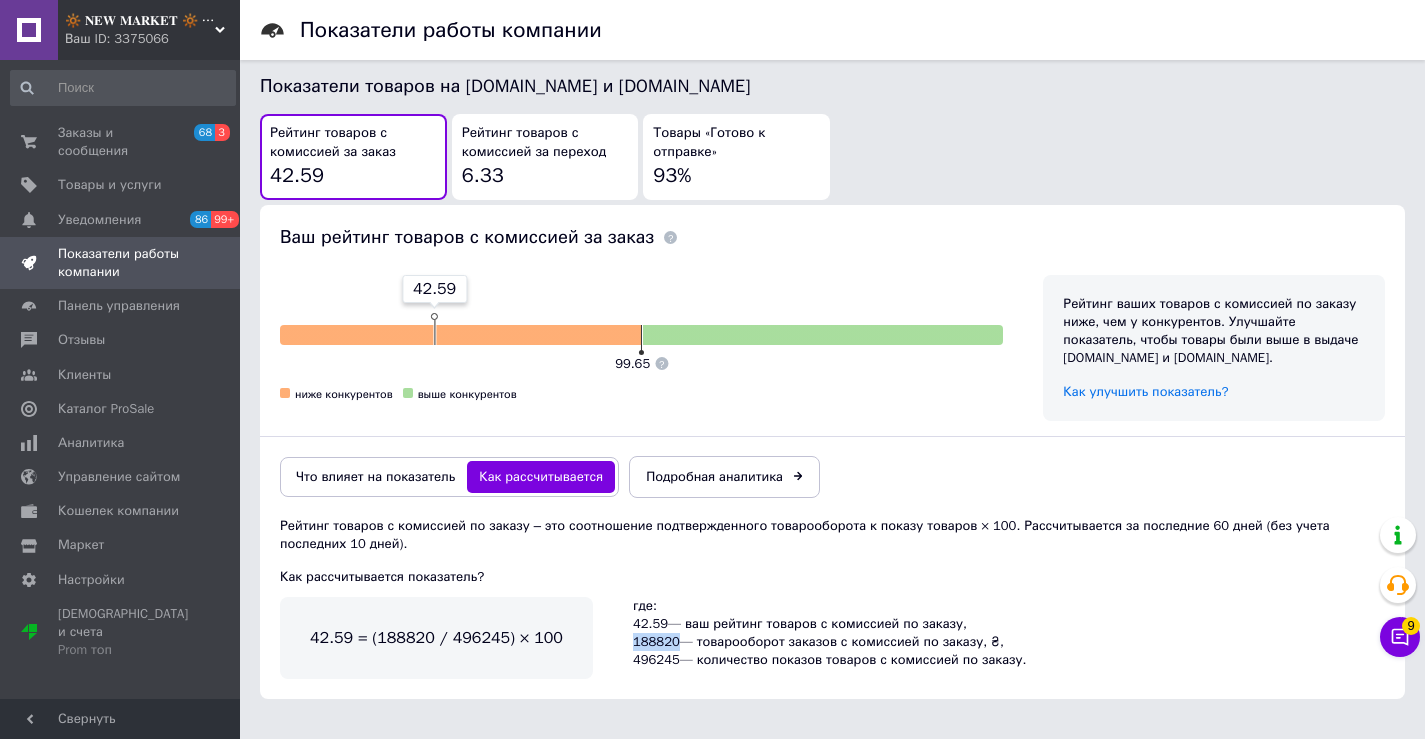 drag, startPoint x: 670, startPoint y: 642, endPoint x: 628, endPoint y: 642, distance: 42 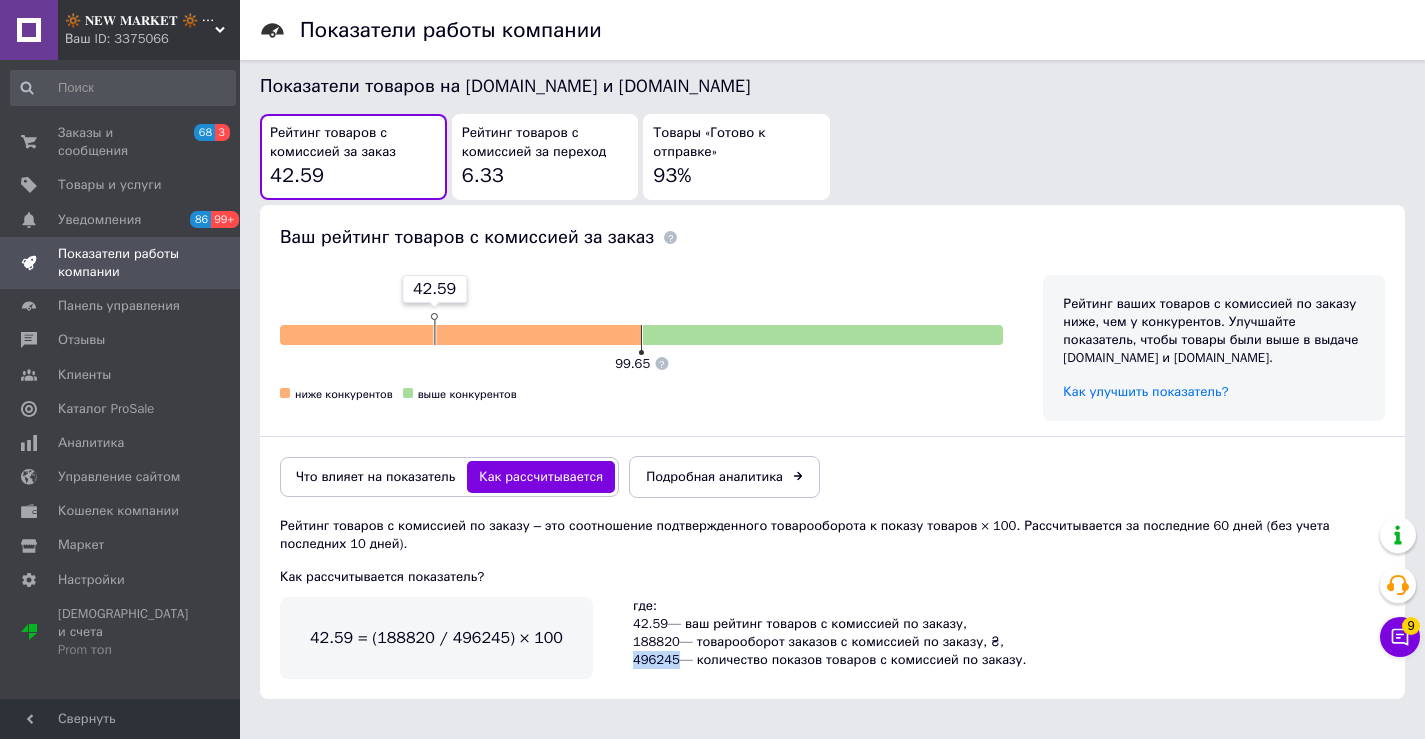 drag, startPoint x: 671, startPoint y: 659, endPoint x: 625, endPoint y: 659, distance: 46 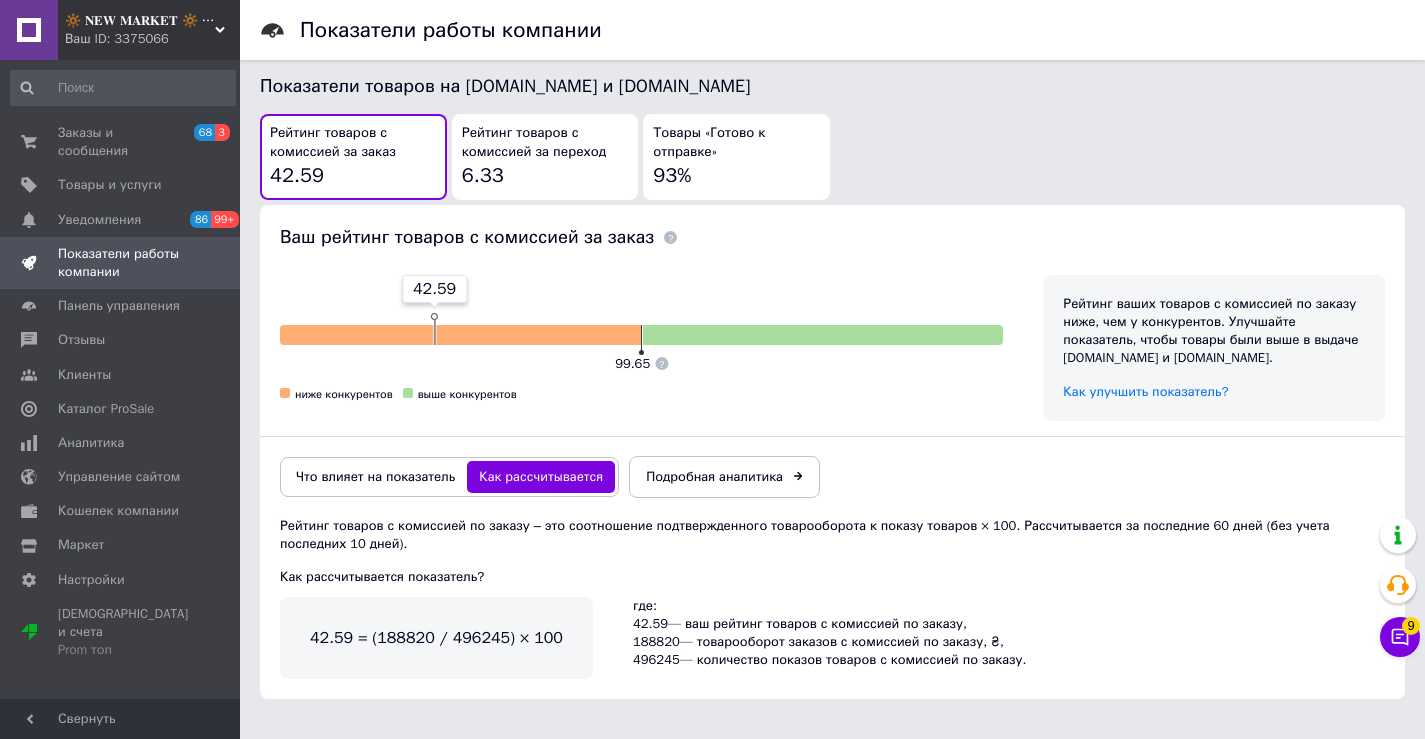 click on "Рейтинг товаров с комиссией за заказ 42.59 Рейтинг товаров с комиссией за переход 6.33 Товары «Готово к отправке» 93%" at bounding box center [833, 157] 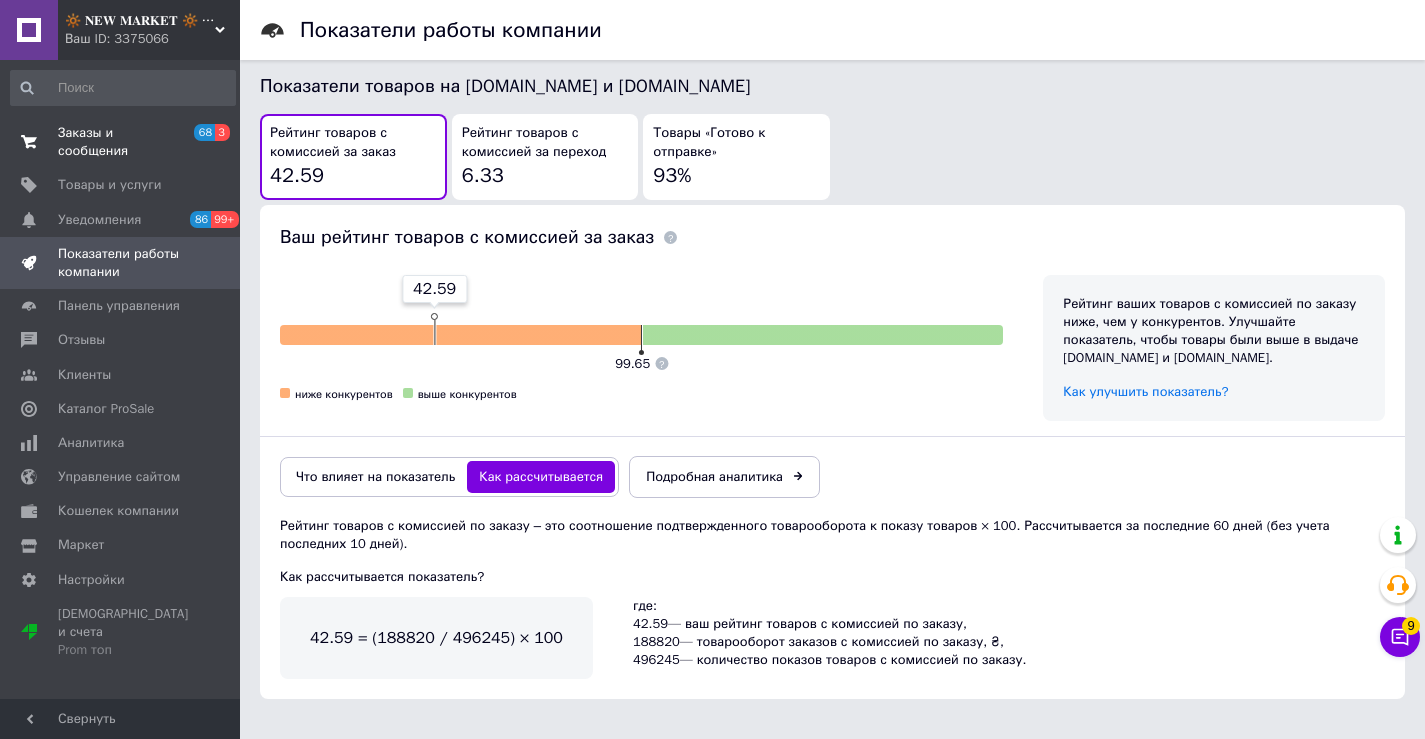 click on "Заказы и сообщения" at bounding box center [121, 142] 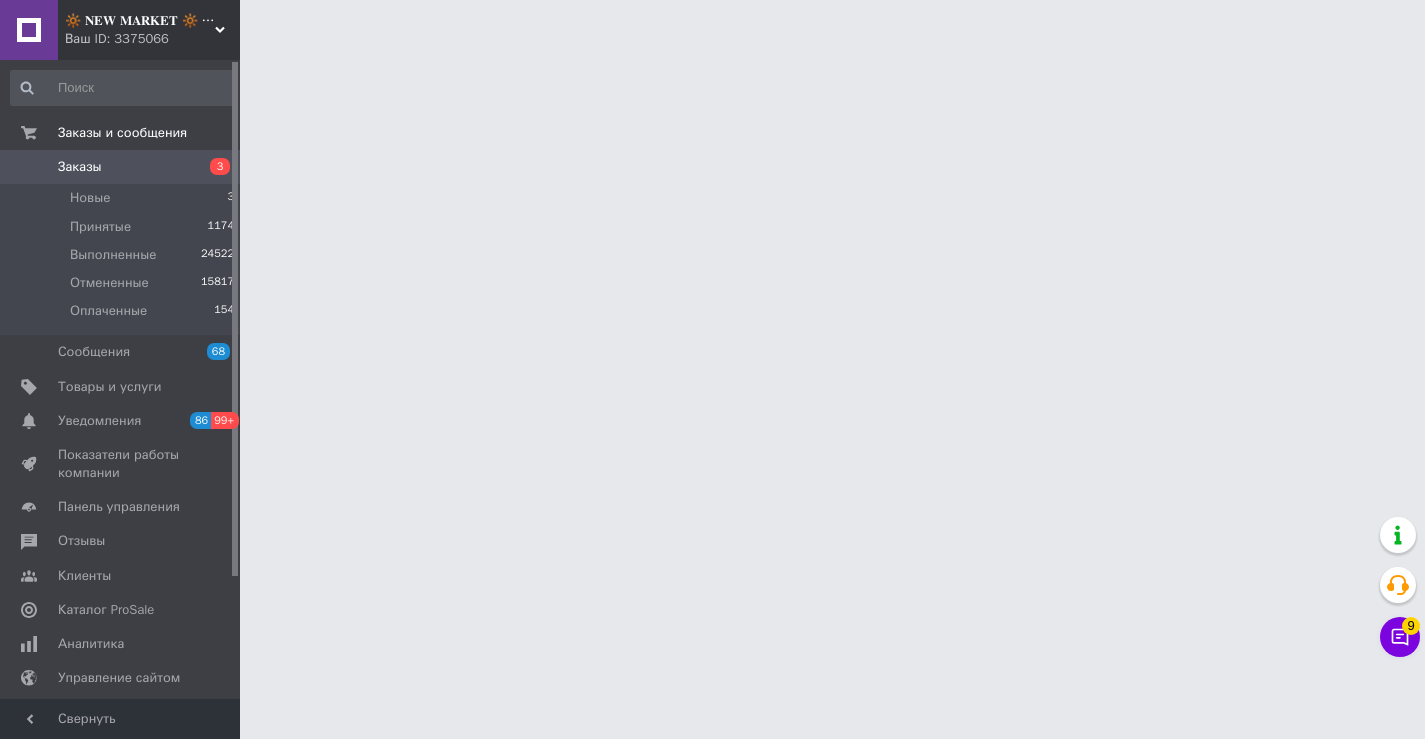 scroll, scrollTop: 0, scrollLeft: 0, axis: both 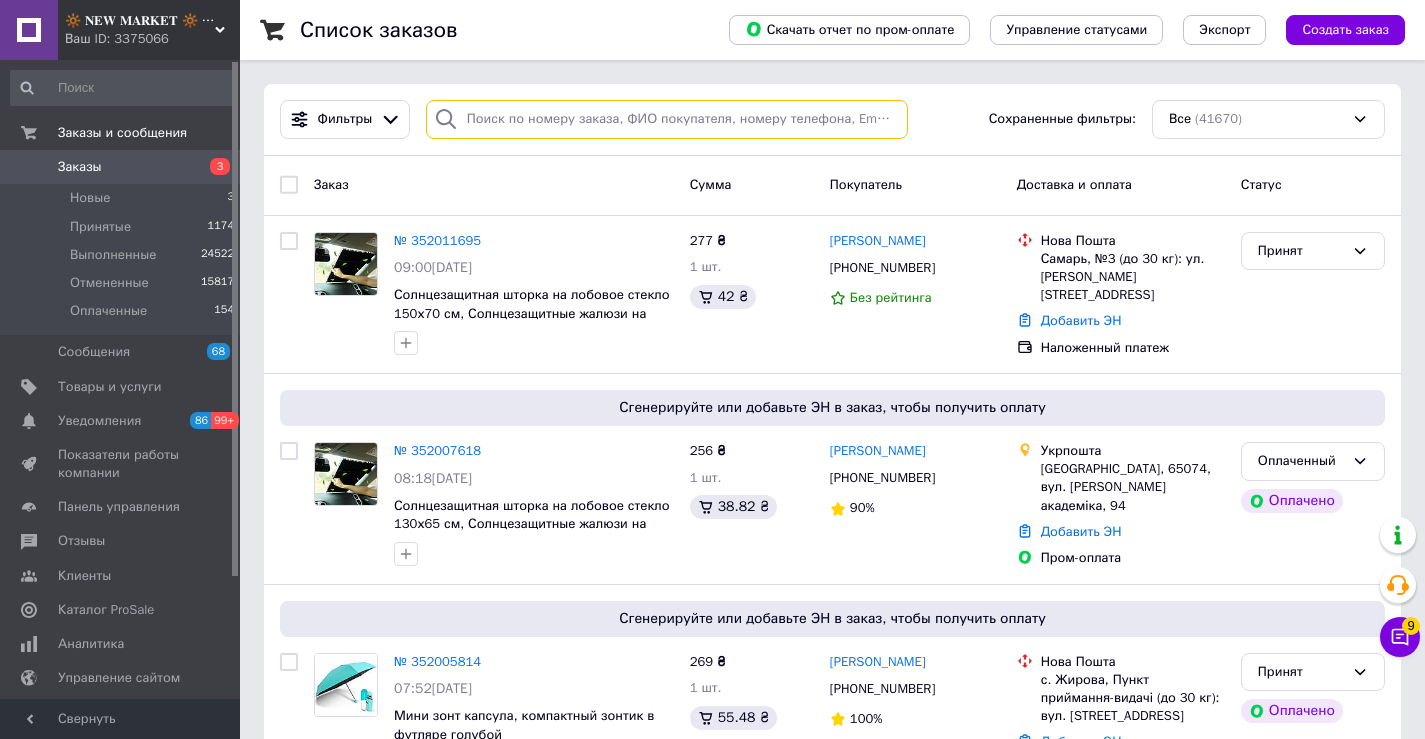 click at bounding box center [667, 119] 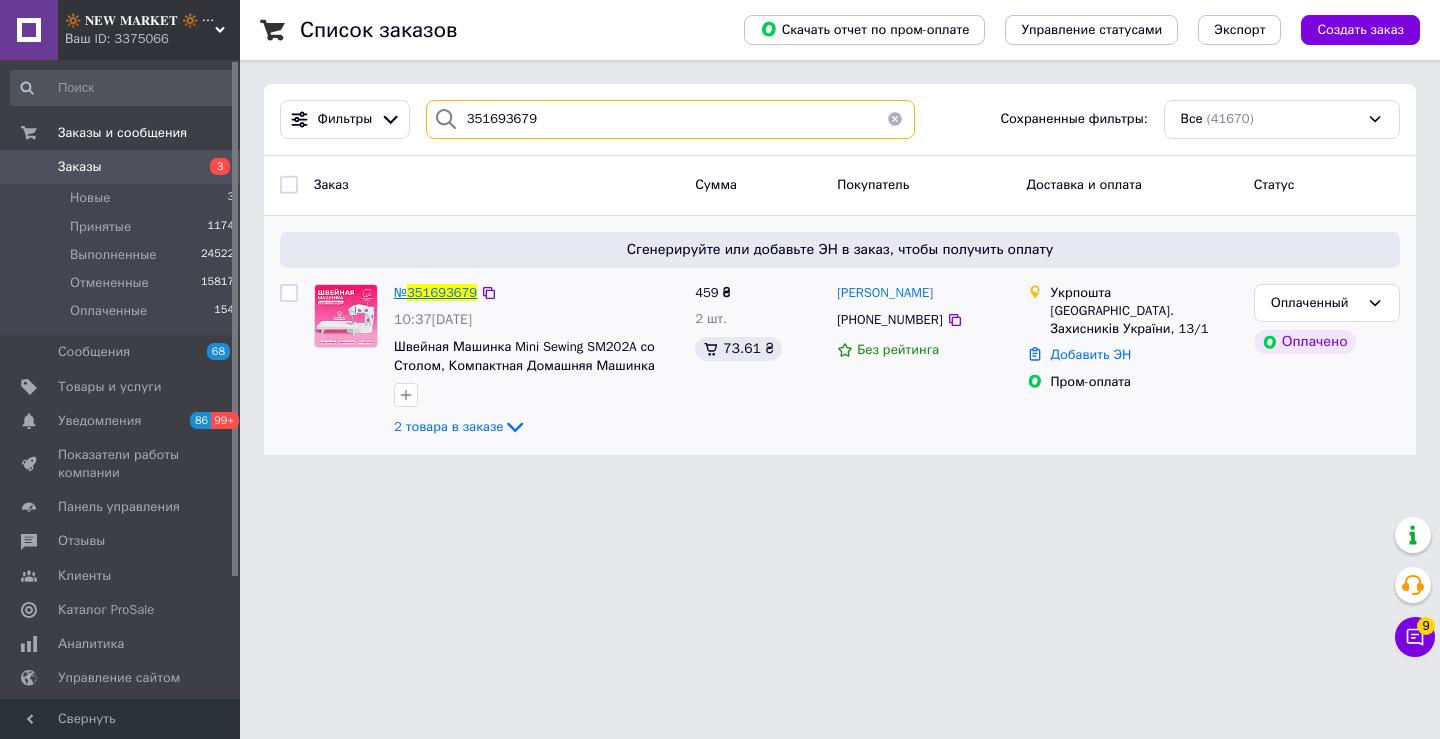 type on "351693679" 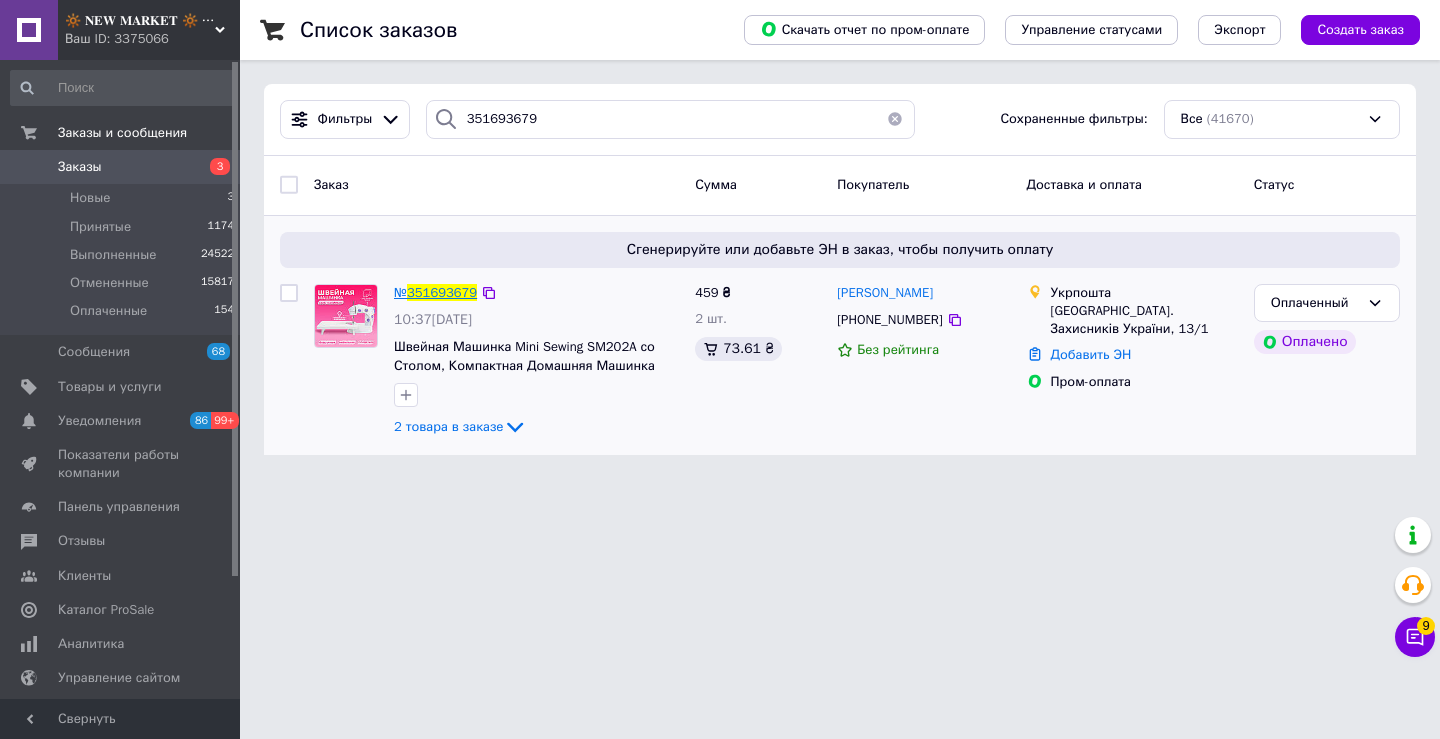 click on "351693679" at bounding box center [442, 292] 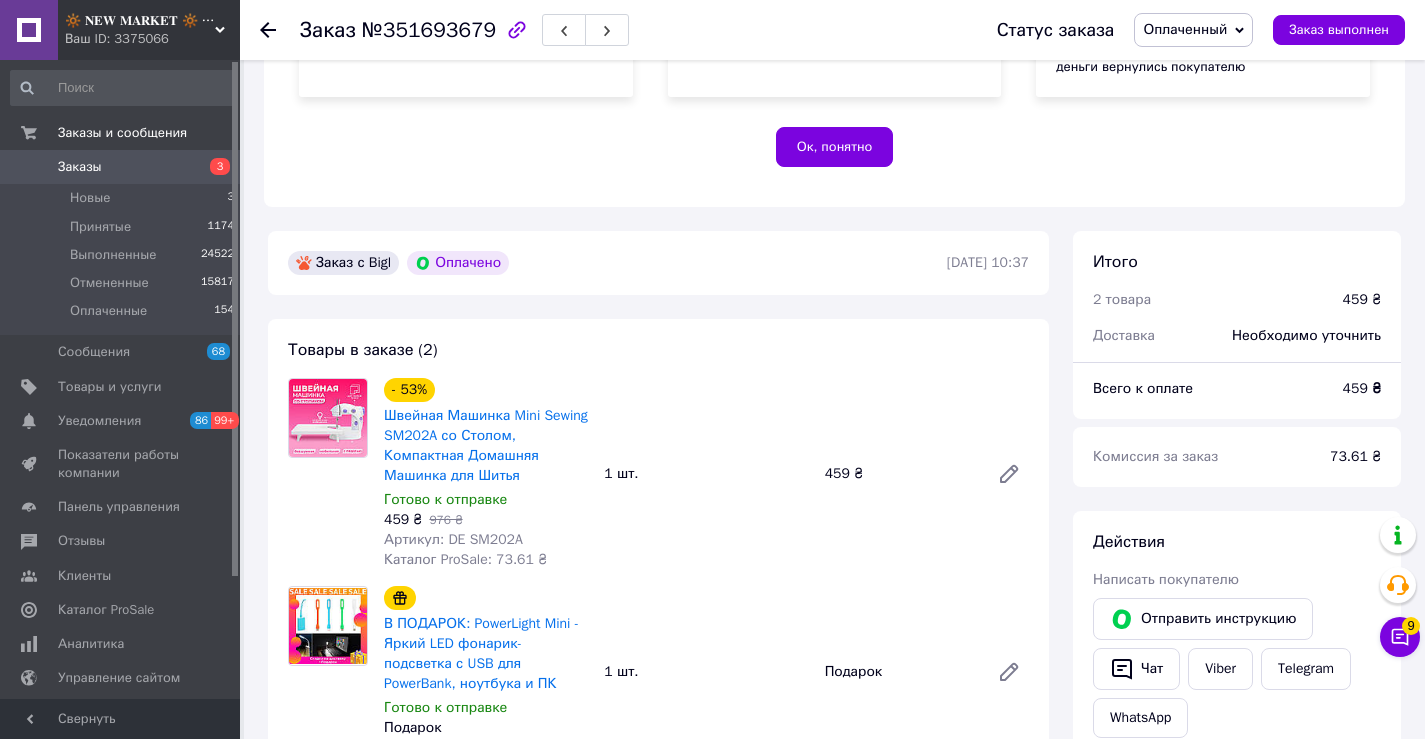 scroll, scrollTop: 413, scrollLeft: 0, axis: vertical 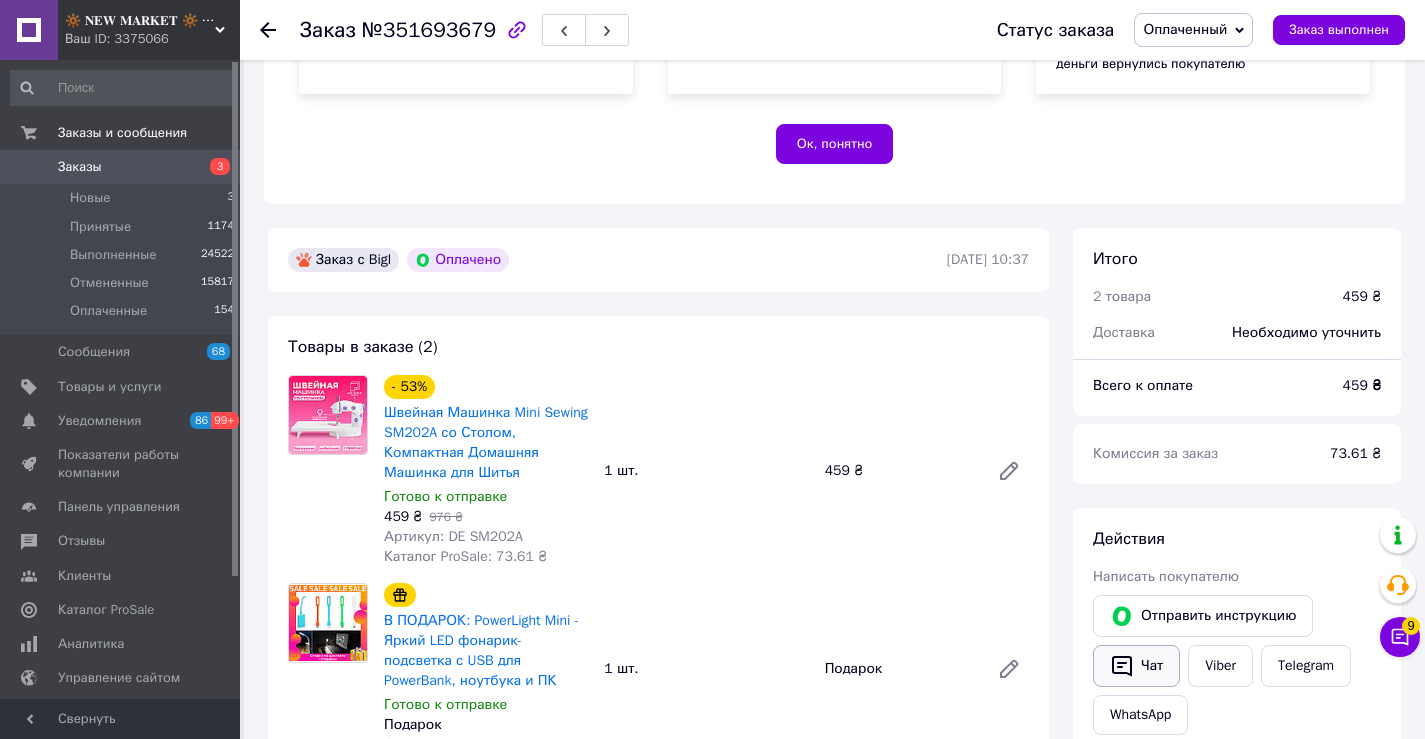 click on "Чат" at bounding box center [1136, 666] 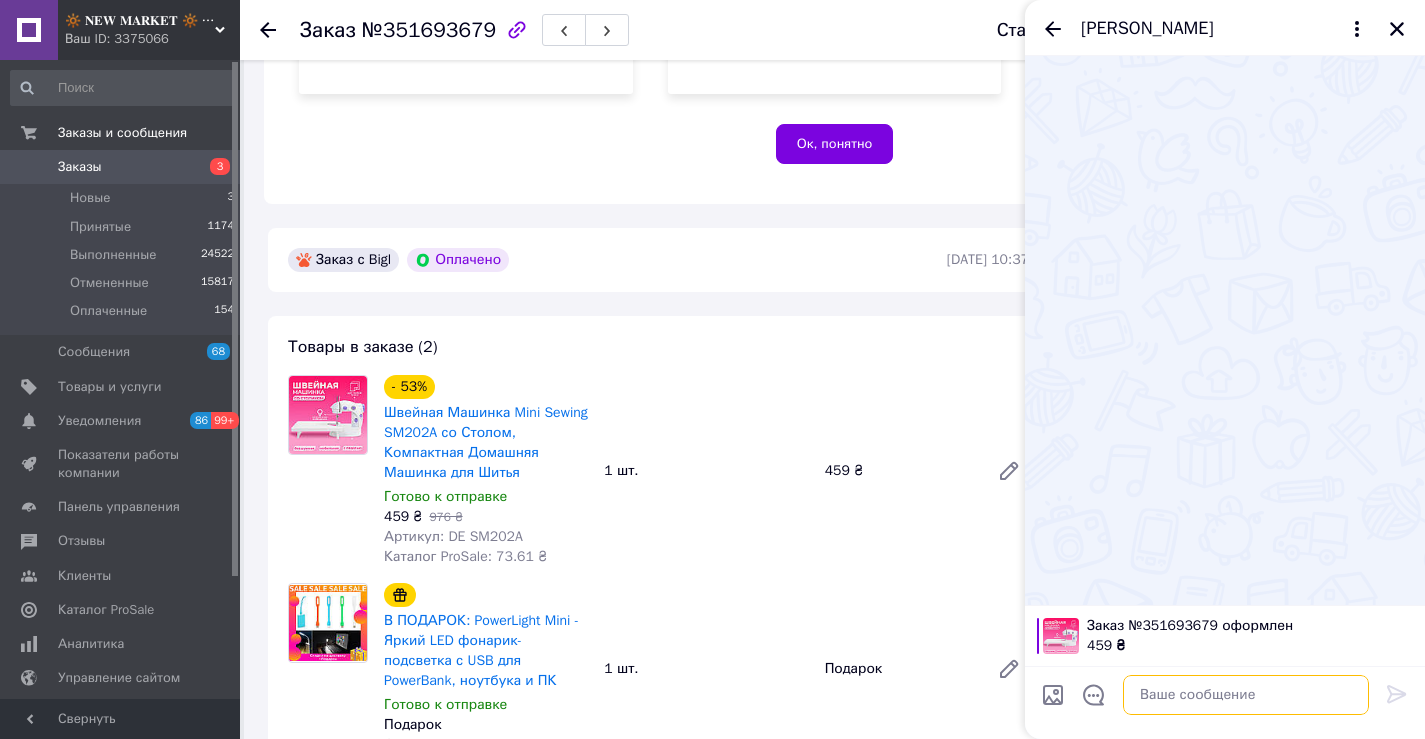click at bounding box center (1246, 695) 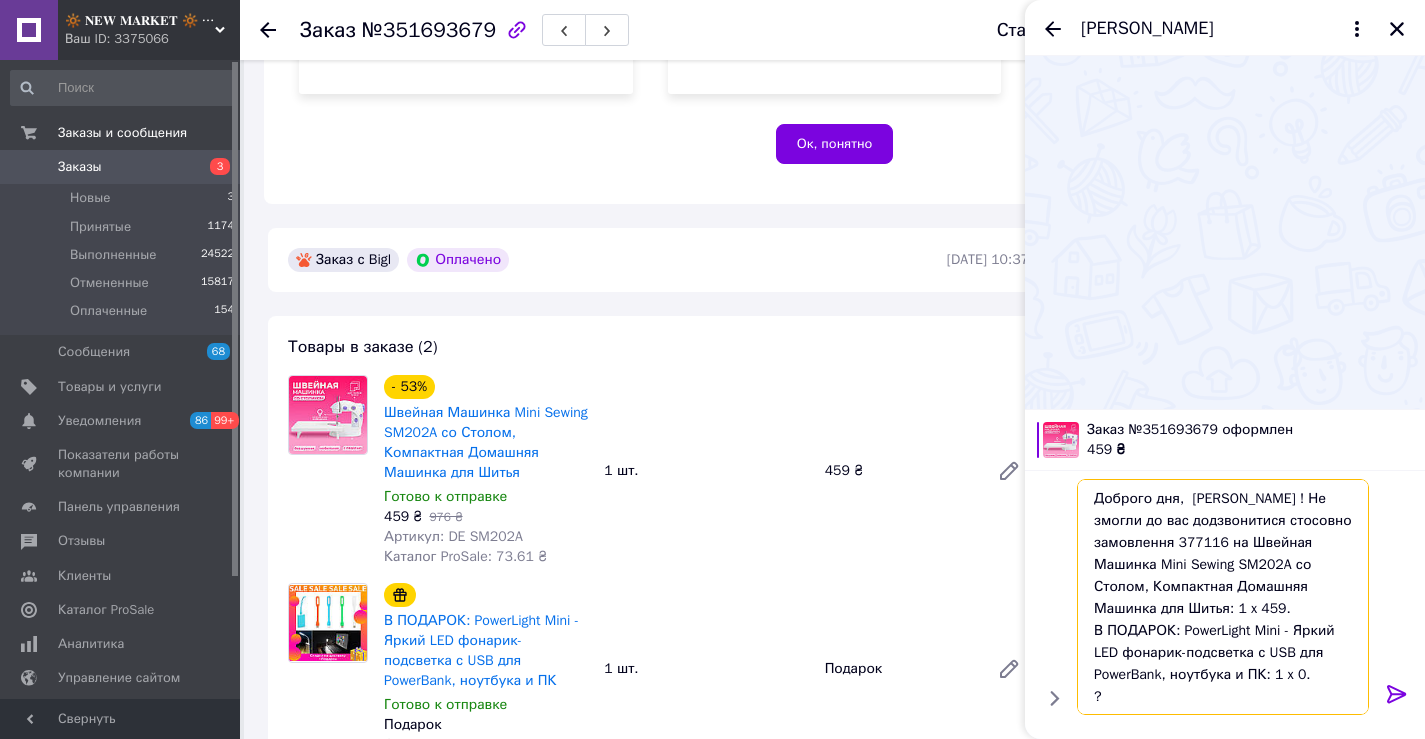 scroll, scrollTop: 2, scrollLeft: 0, axis: vertical 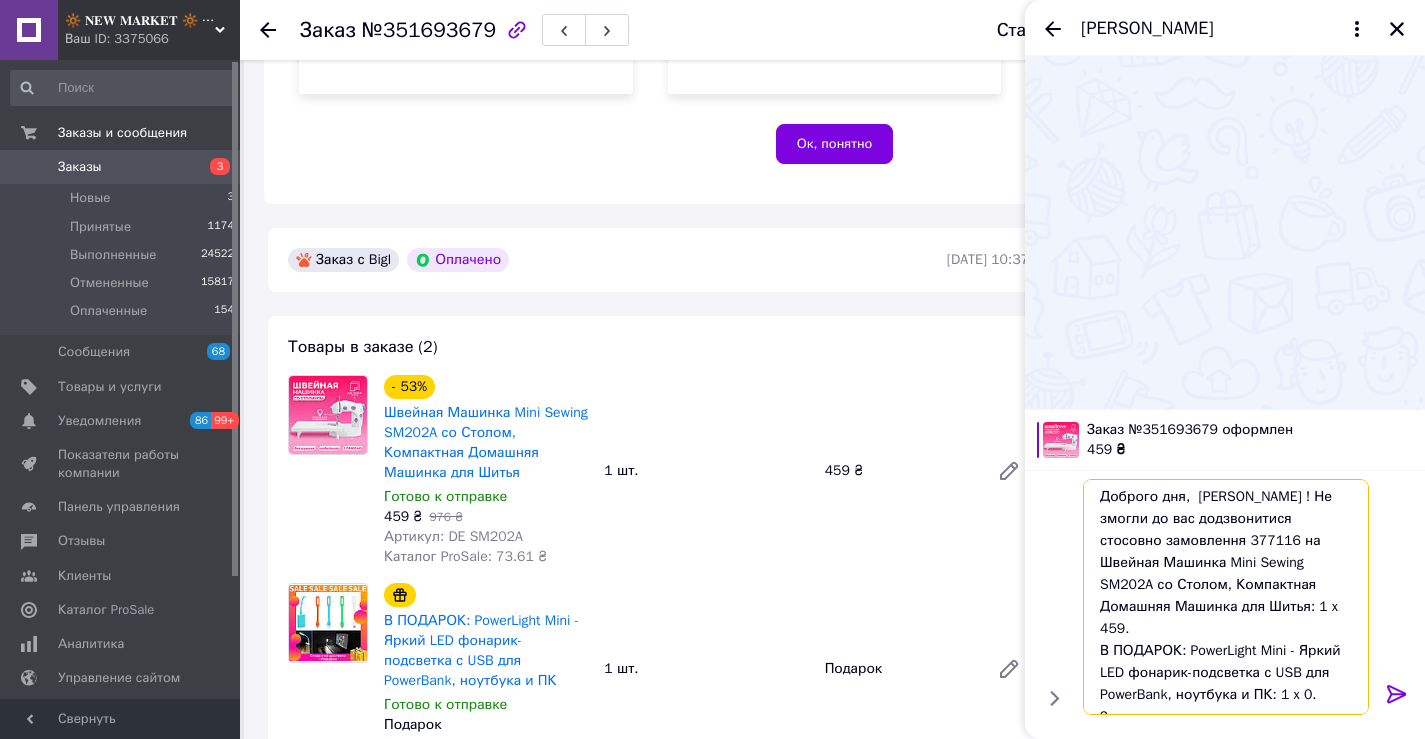 click on "Доброго дня,  [PERSON_NAME] ! Не змогли до вас додзвонитися стосовно замовлення 377116 на Швейная Машинка Mini Sewing SM202A со Столом, Компактная Домашняя Машинка для Шитья: 1 x 459.
В ПОДАРОК: PowerLight Mini - Яркий LED фонарик-подсветка с USB для PowerBank, ноутбука и ПК: 1 x 0.
?" at bounding box center [1226, 597] 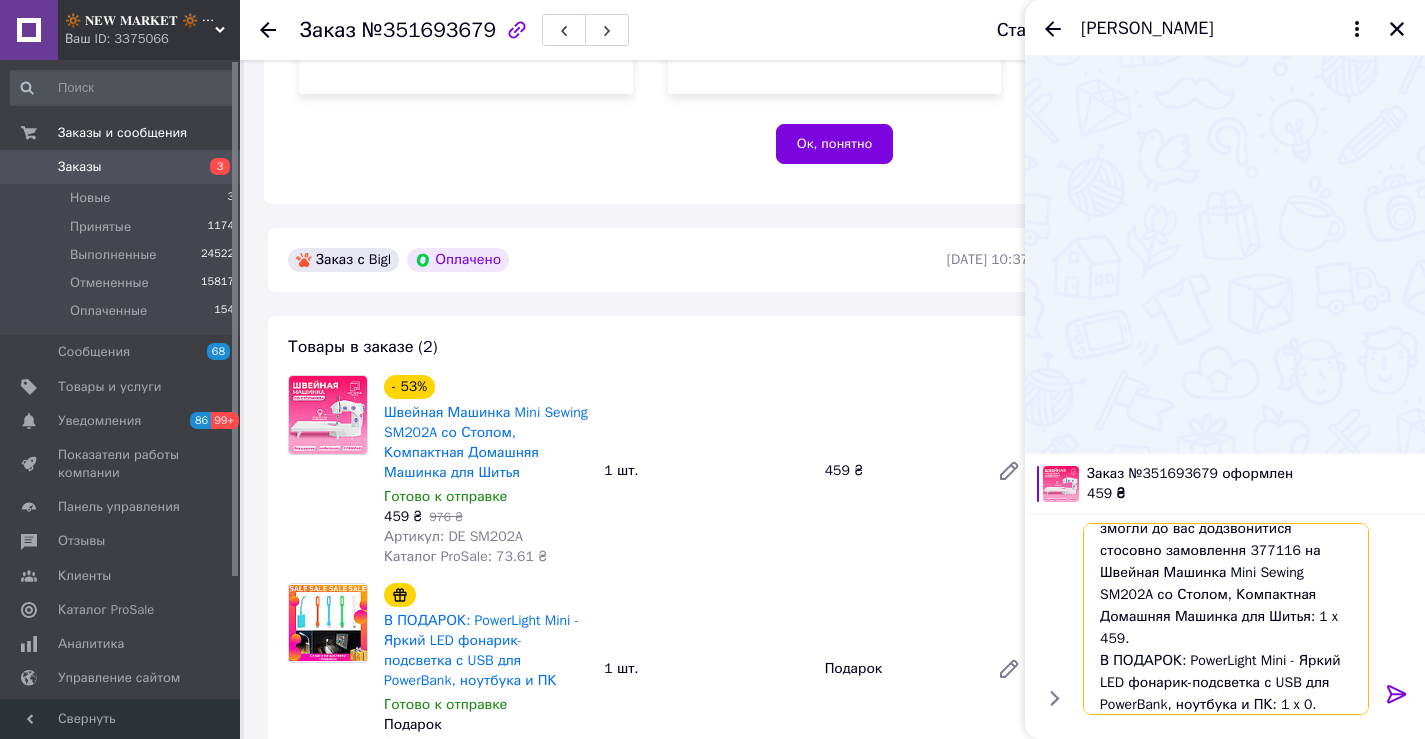 scroll, scrollTop: 24, scrollLeft: 0, axis: vertical 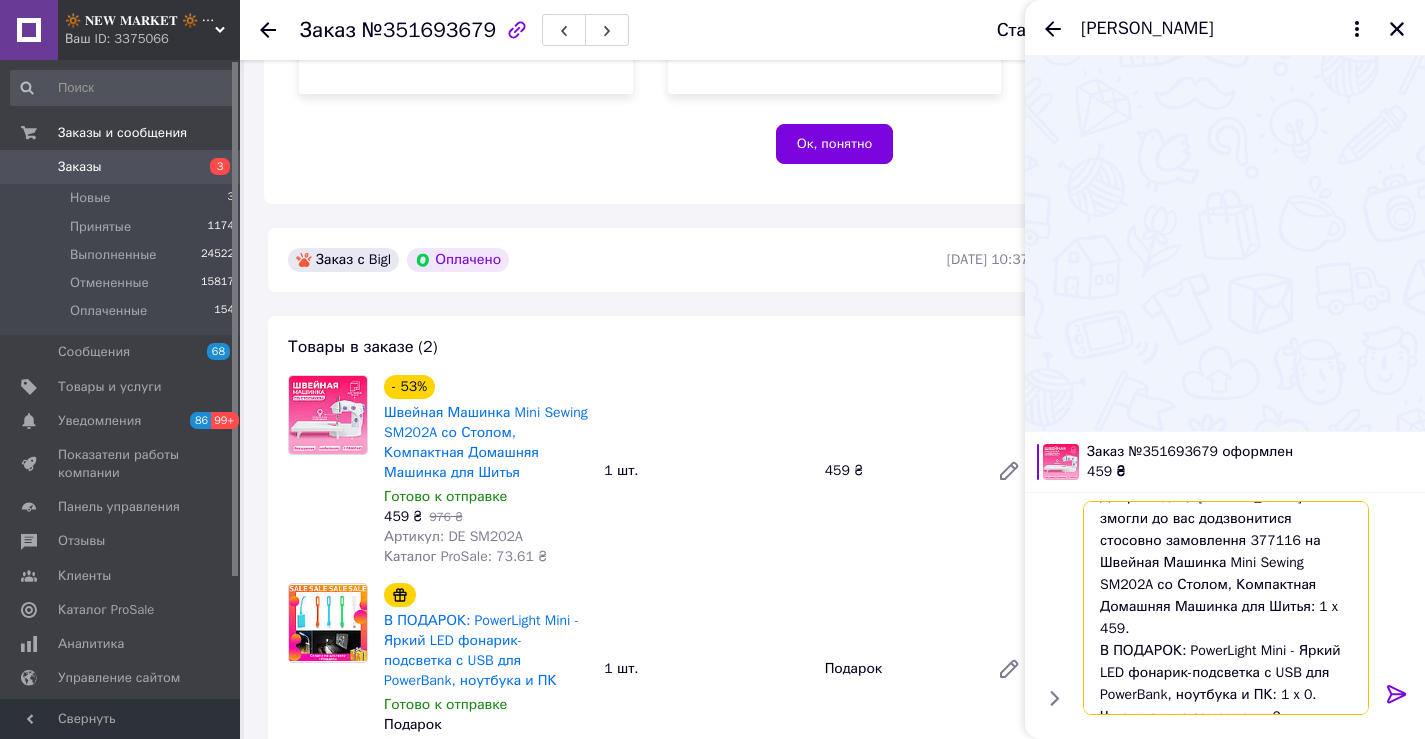 type on "Доброго дня,  [PERSON_NAME] ! Не змогли до вас додзвонитися стосовно замовлення 377116 на Швейная Машинка Mini Sewing SM202A со Столом, Компактная Домашняя Машинка для Шитья: 1 x 459.
В ПОДАРОК: PowerLight Mini - Яркий LED фонарик-подсветка с USB для PowerBank, ноутбука и ПК: 1 x 0.
Чи актуальне замовлення?" 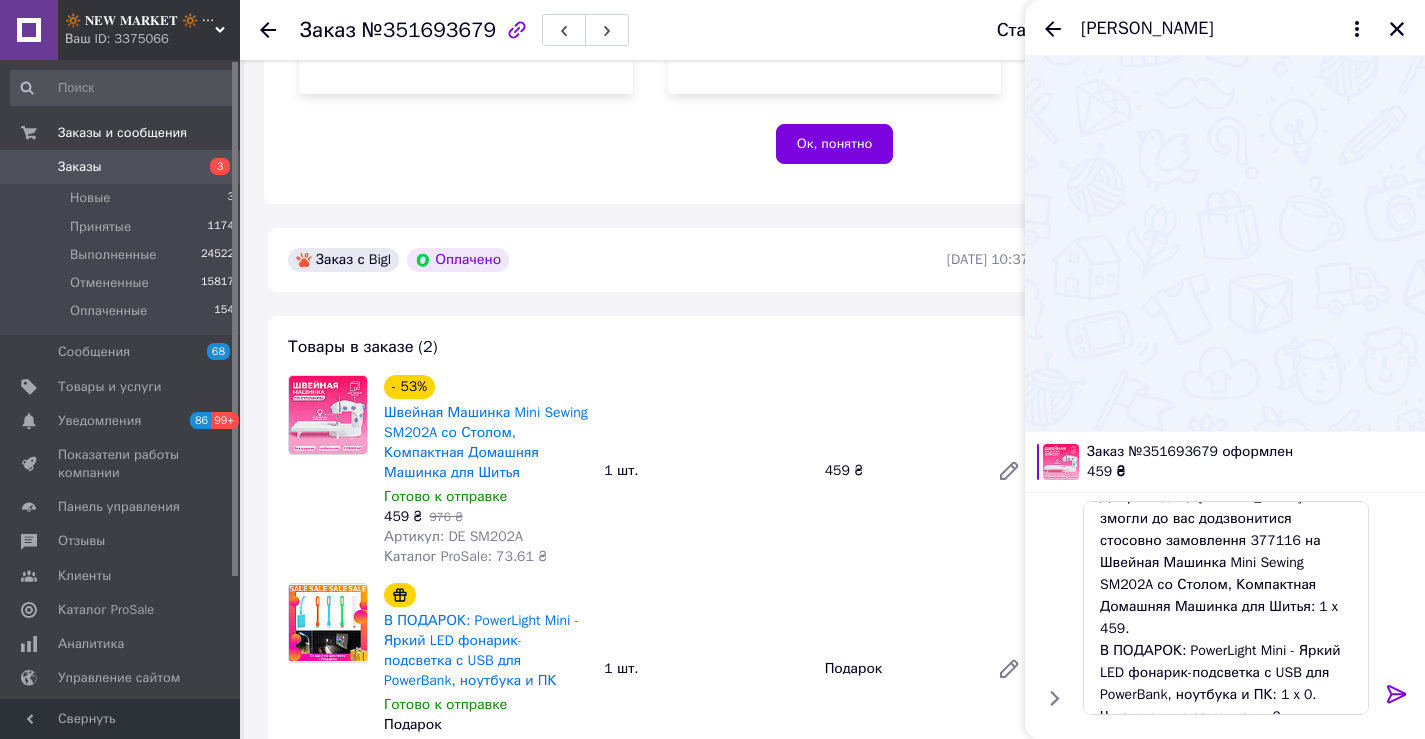 click 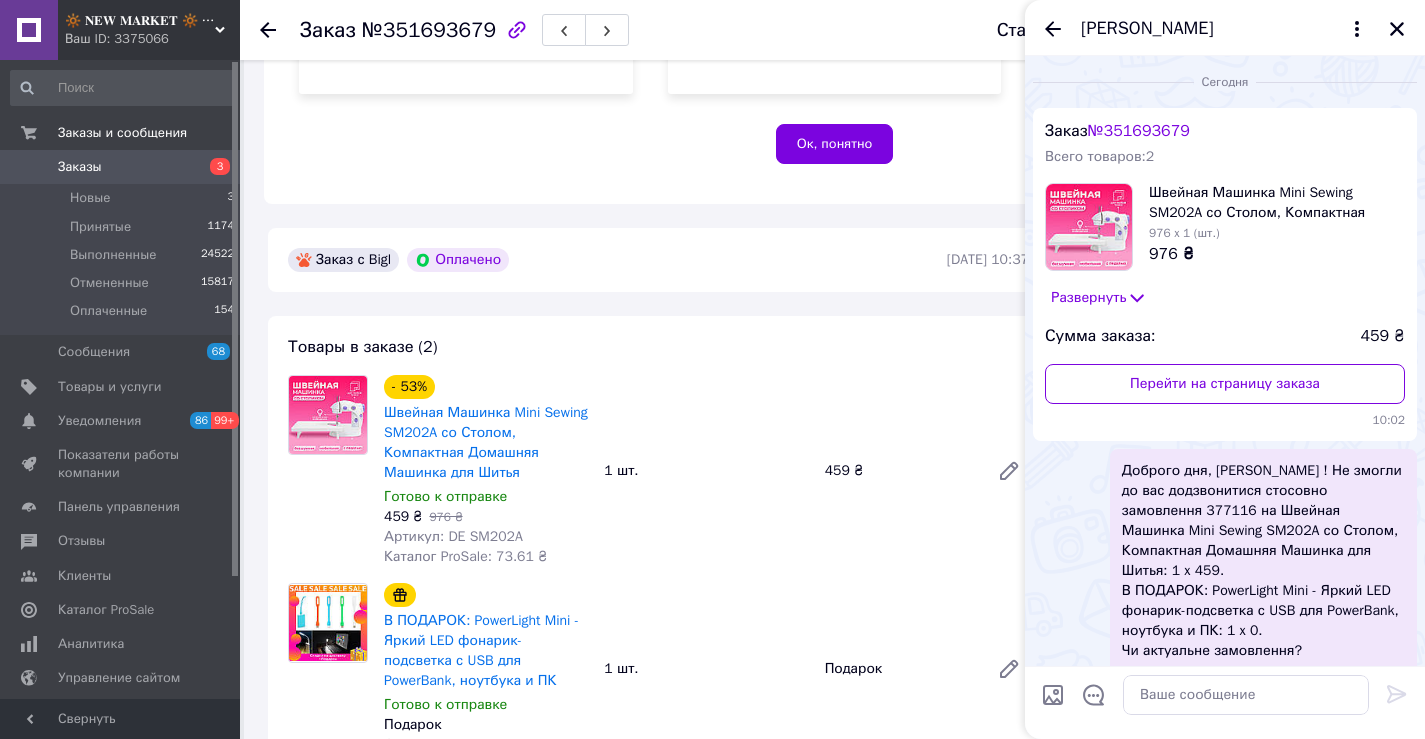 scroll, scrollTop: 0, scrollLeft: 0, axis: both 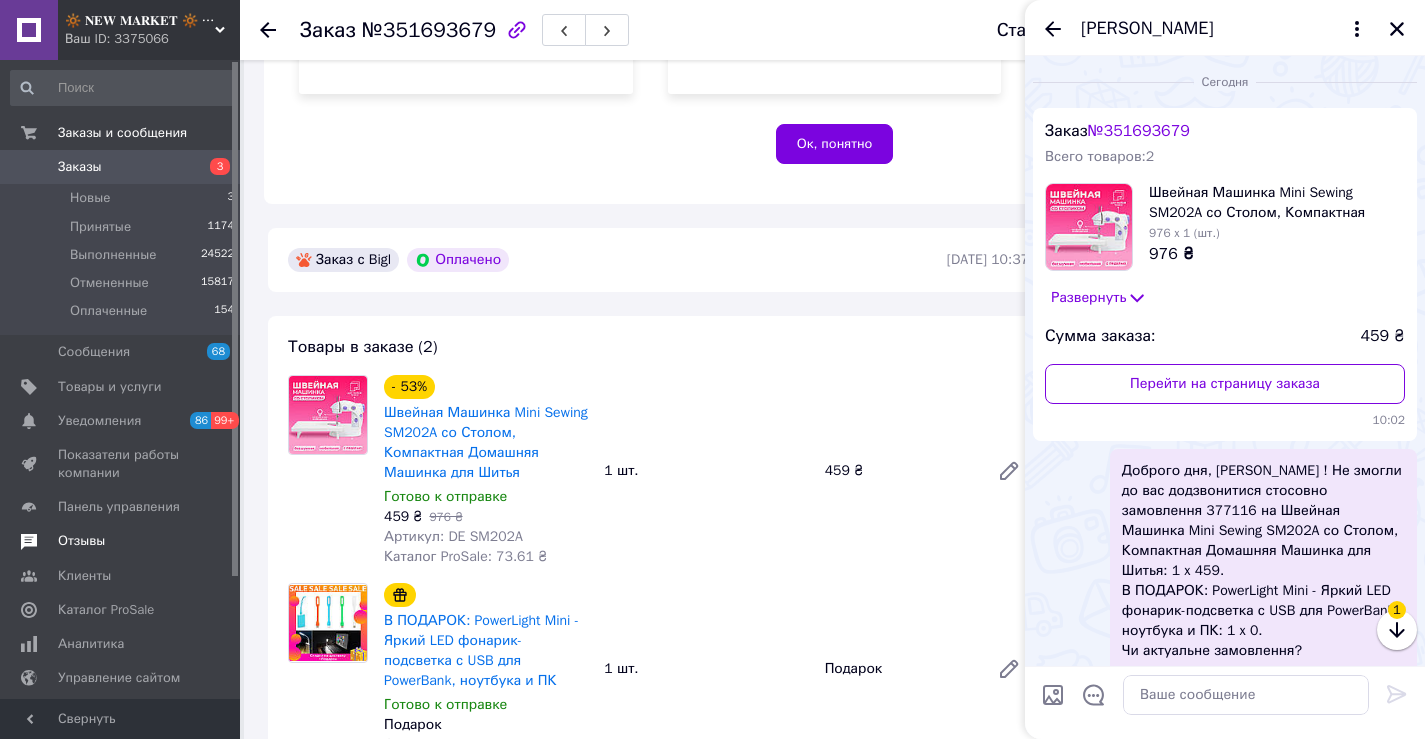 click on "Отзывы" at bounding box center [81, 541] 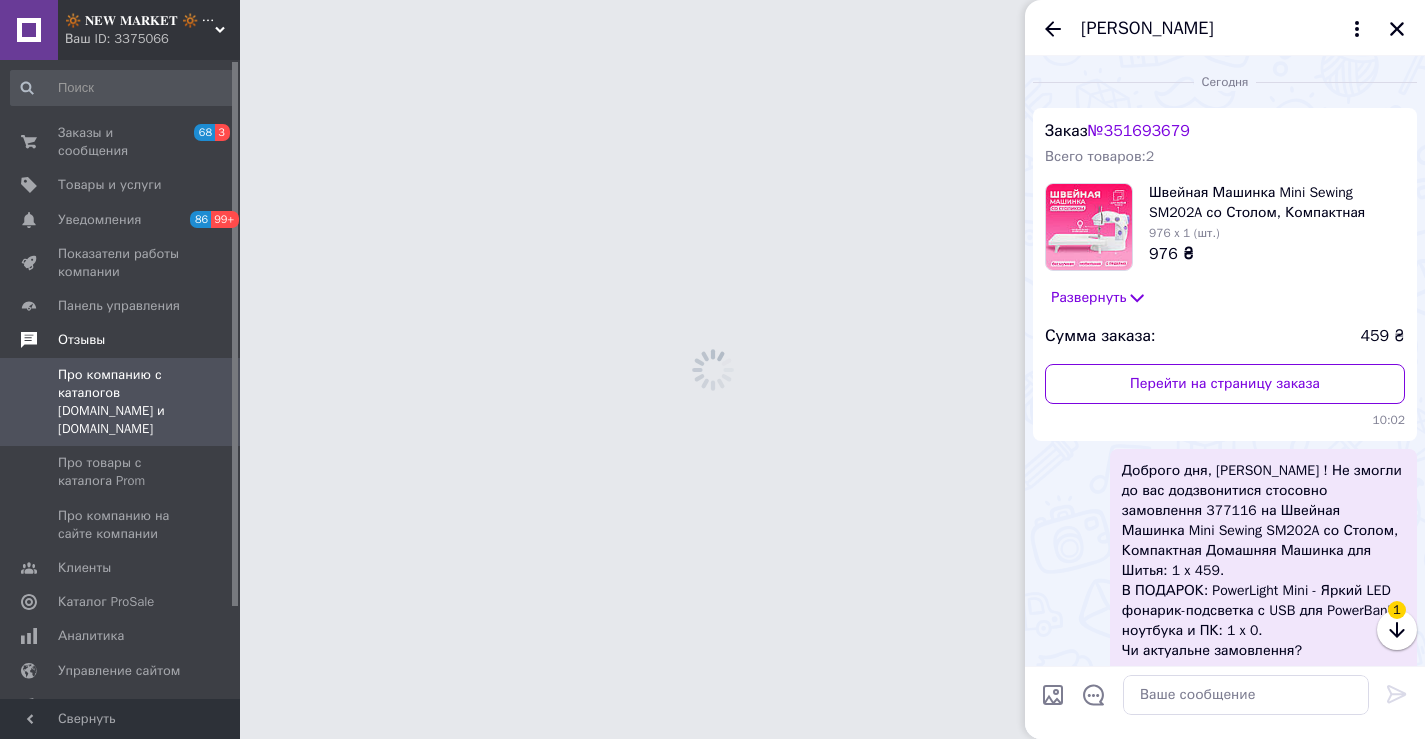 scroll, scrollTop: 0, scrollLeft: 0, axis: both 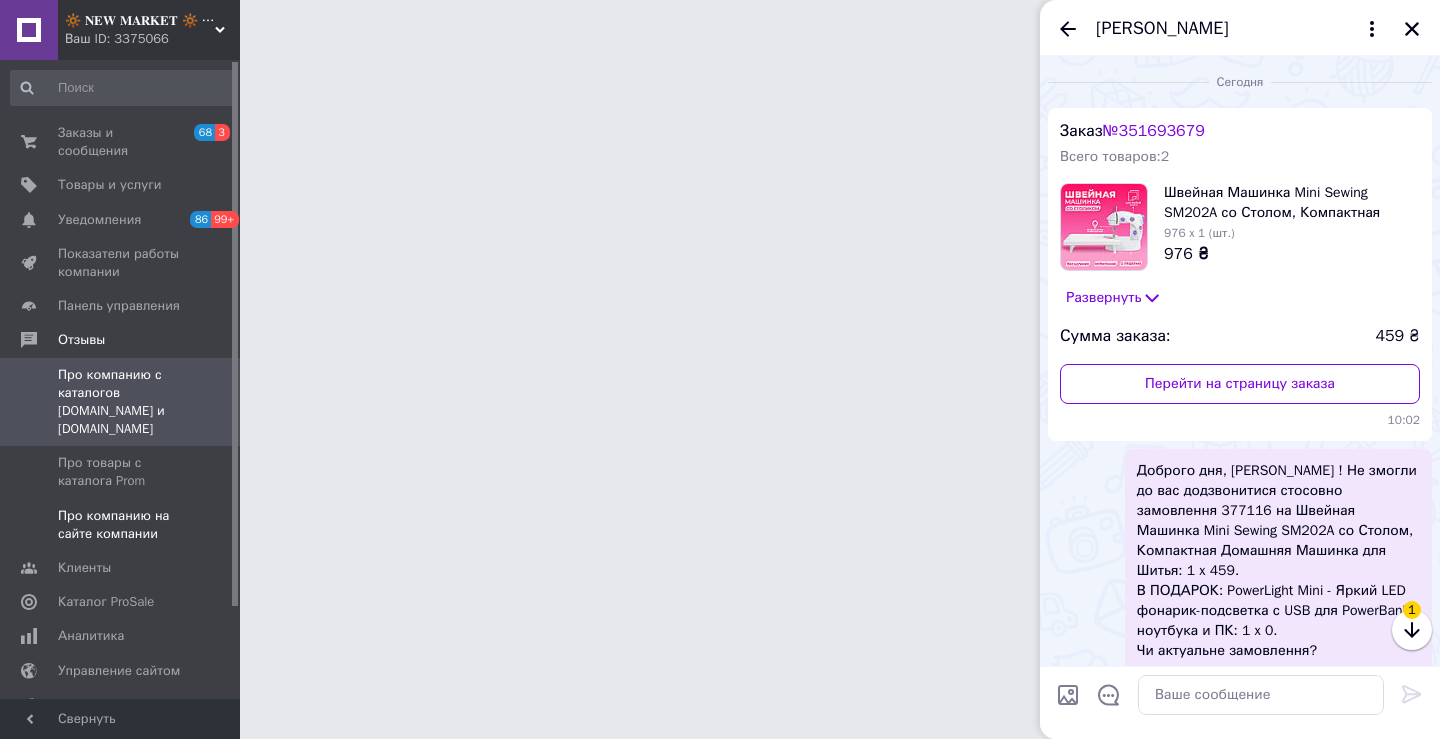 click on "Про компанию на сайте компании" at bounding box center (121, 525) 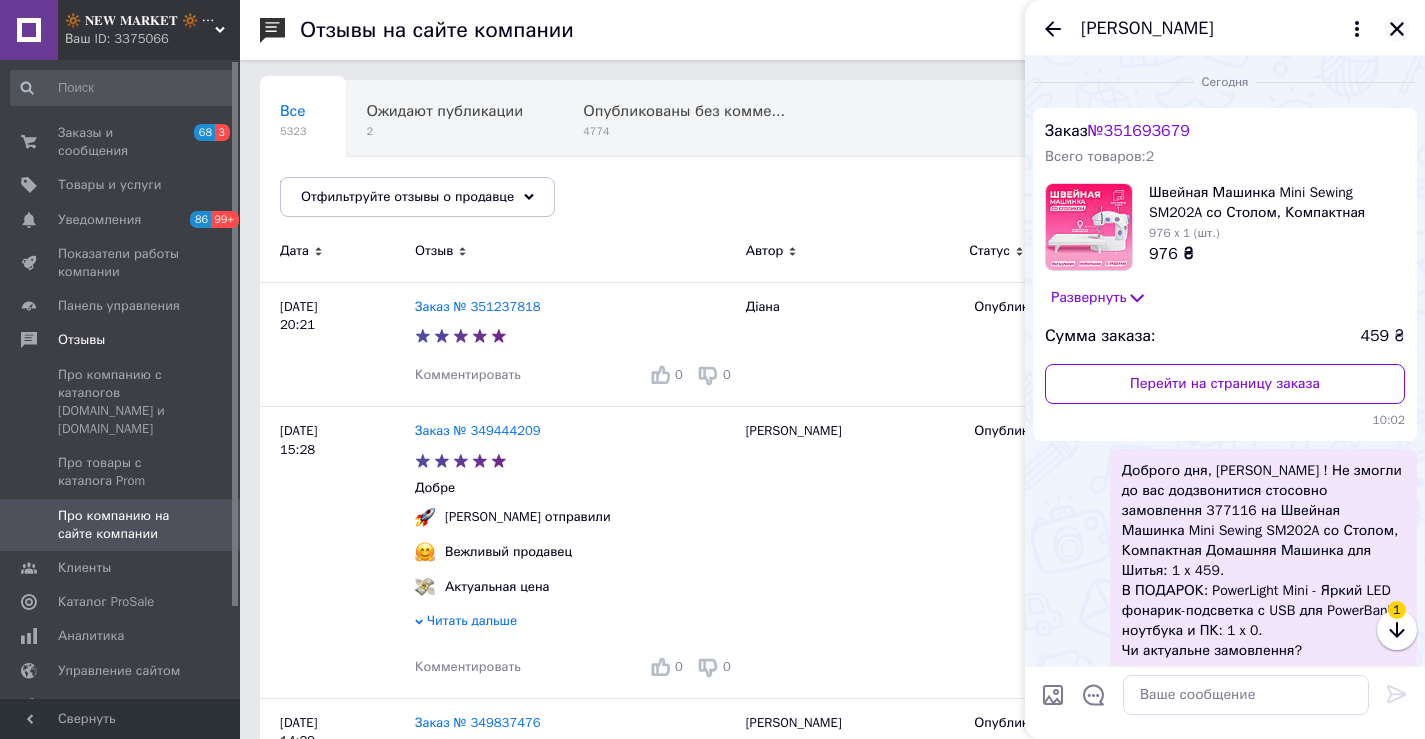 click 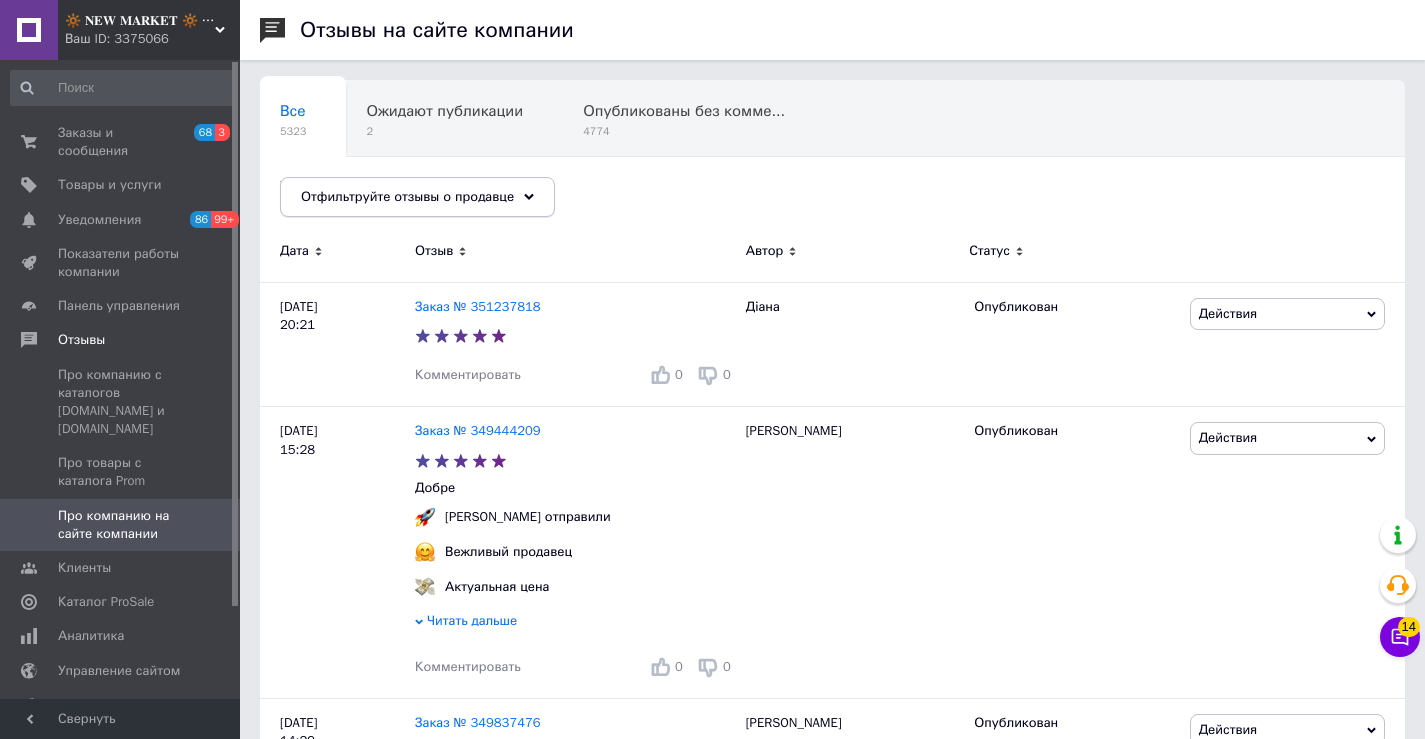 click on "Отфильтруйте отзывы о продавце" at bounding box center [417, 197] 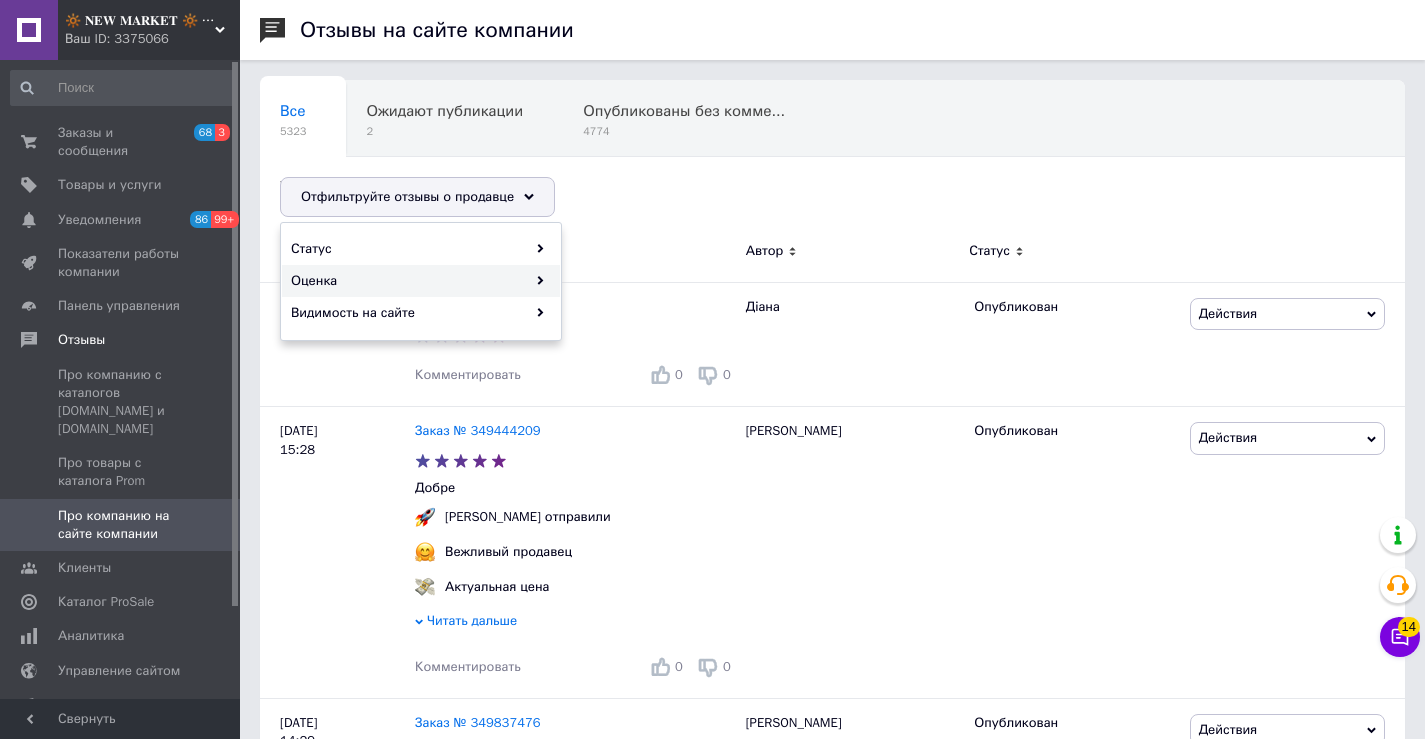 click on "Оценка" at bounding box center (421, 281) 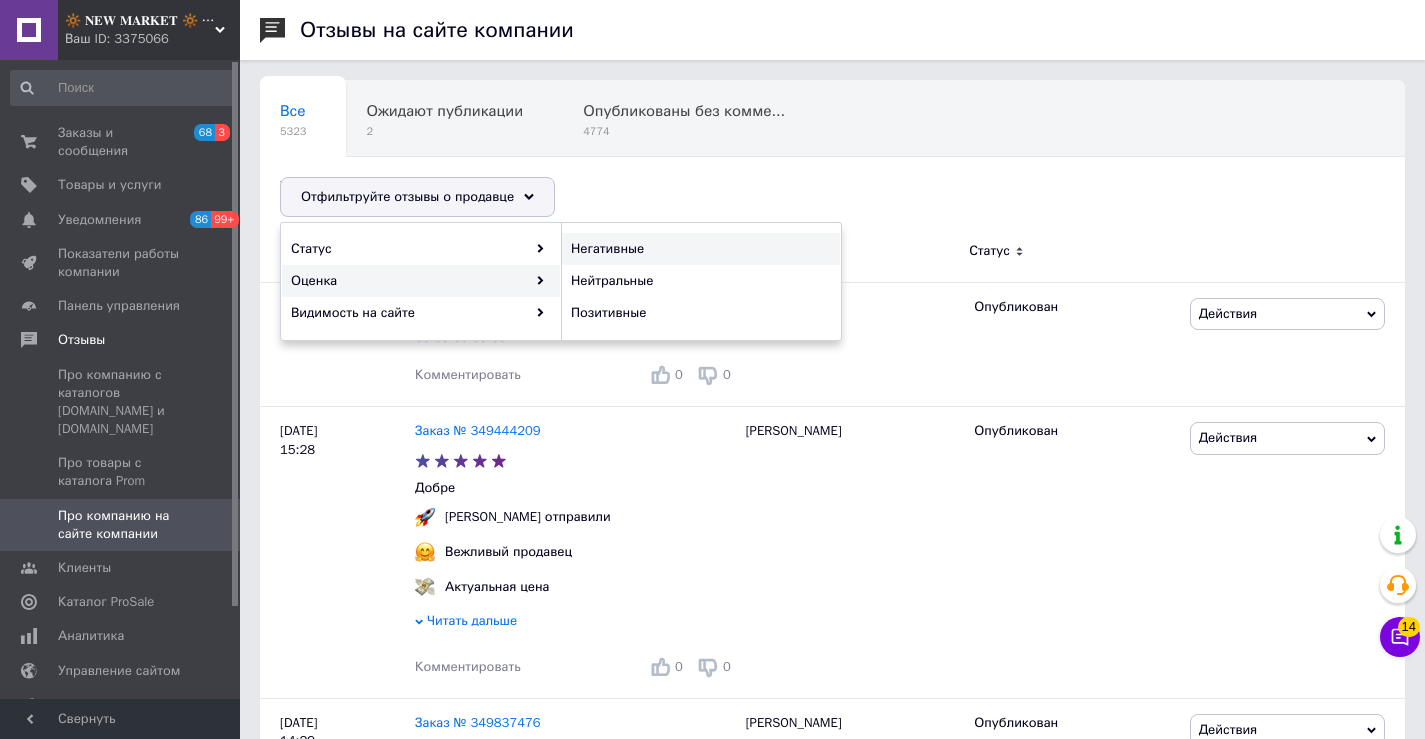 click on "Негативные" at bounding box center (698, 249) 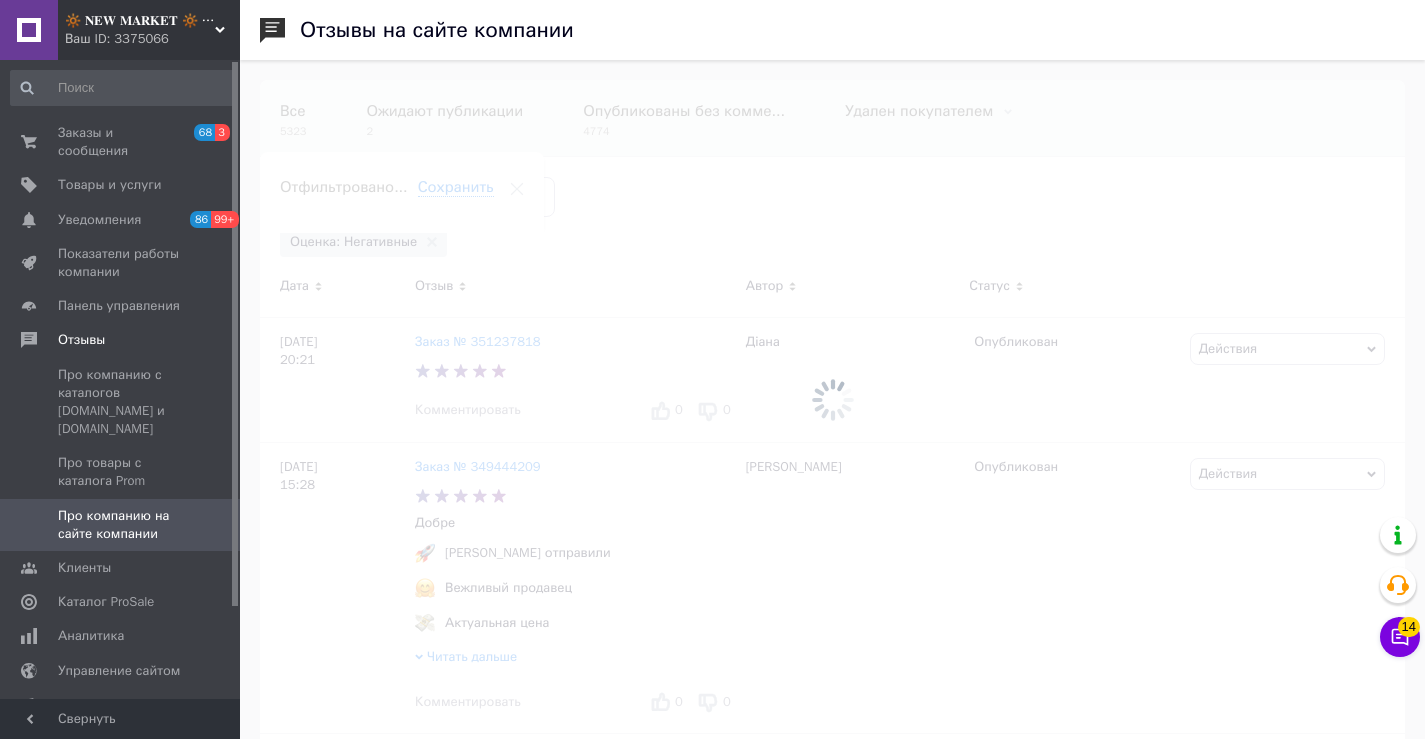 scroll, scrollTop: 0, scrollLeft: 58, axis: horizontal 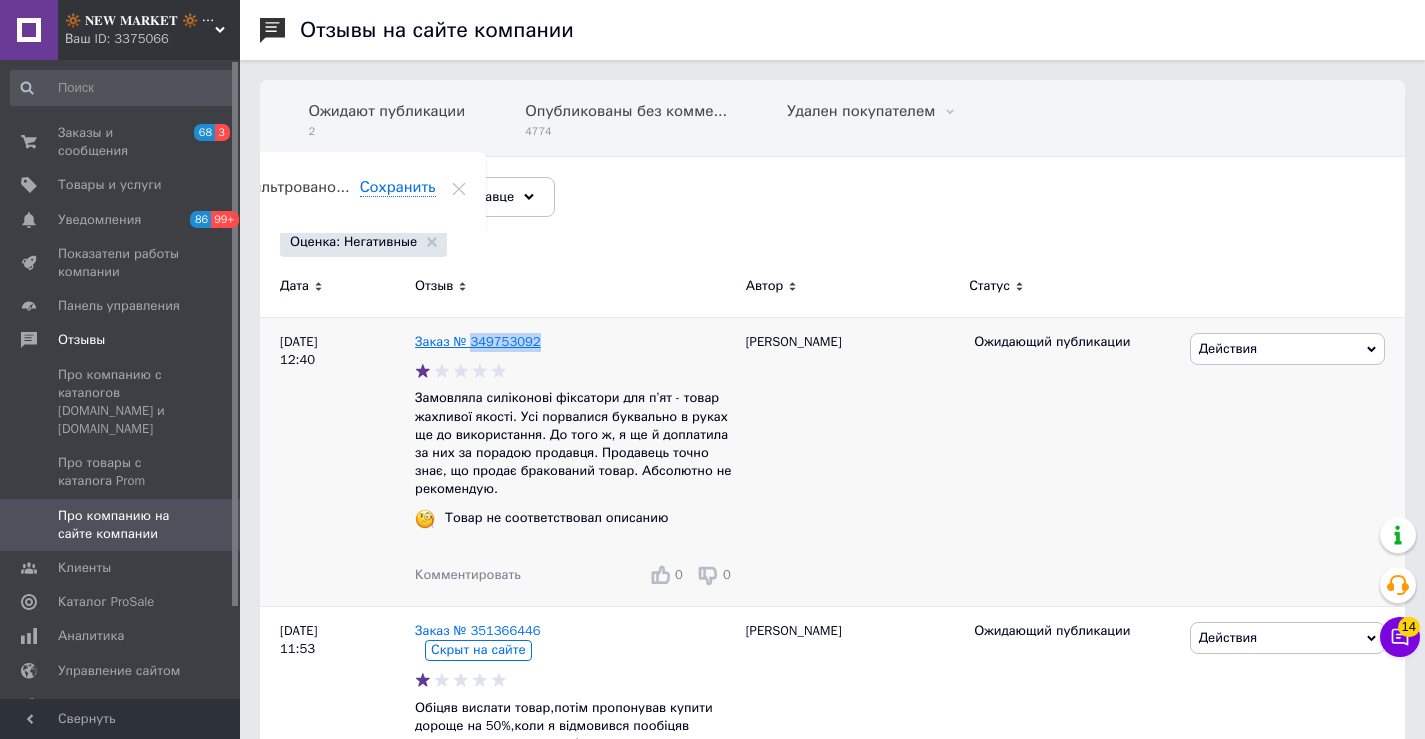 drag, startPoint x: 551, startPoint y: 336, endPoint x: 468, endPoint y: 336, distance: 83 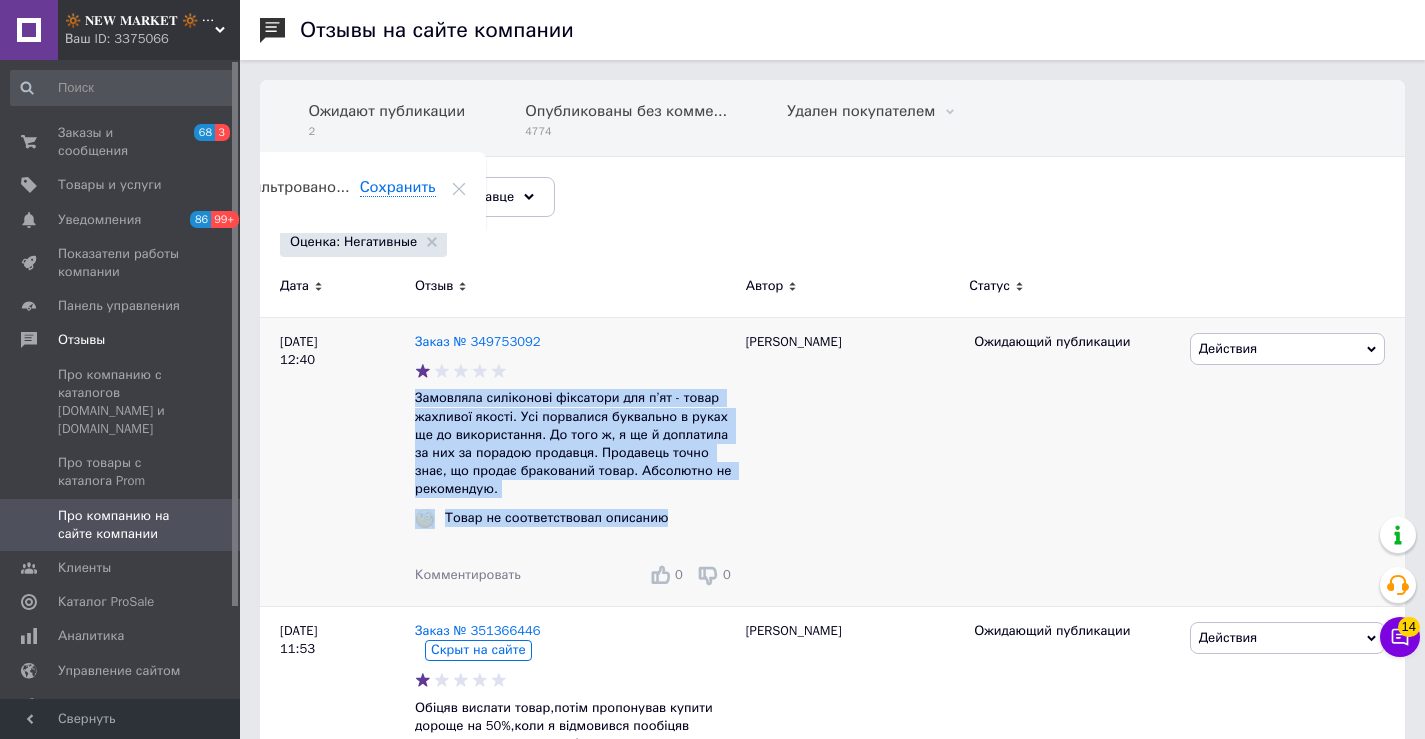 drag, startPoint x: 667, startPoint y: 518, endPoint x: 415, endPoint y: 401, distance: 277.83627 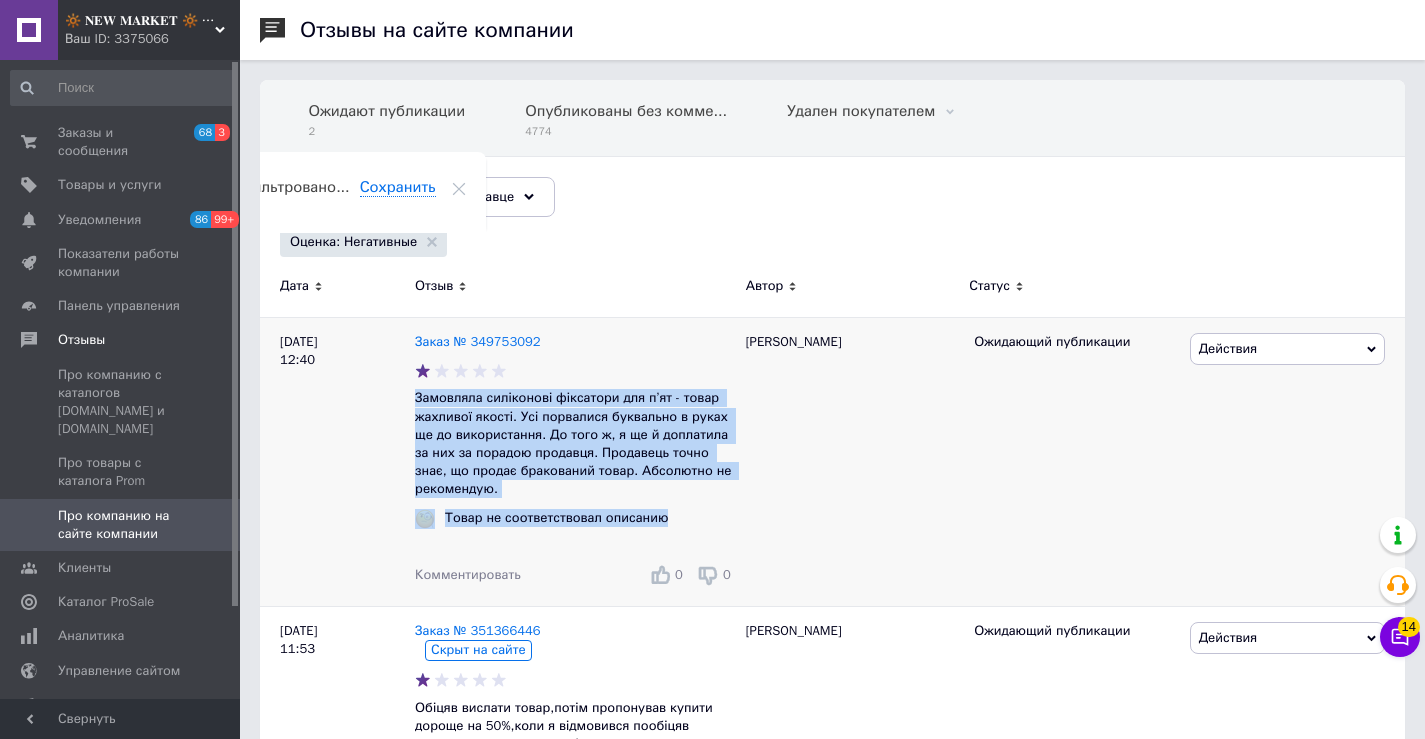 click on "Заказ № 349753092 Замовляла силіконові фіксатори для п’ят - товар жахливої якості. Усі порвалися буквально в руках ще до використання. До того ж, я ще й доплатила за них за порадою продавця. Продавець точно знає, що продає бракований товар. Абсолютно не рекомендую. Товар не соответствовал описанию Комментировать 0 0" at bounding box center (575, 461) 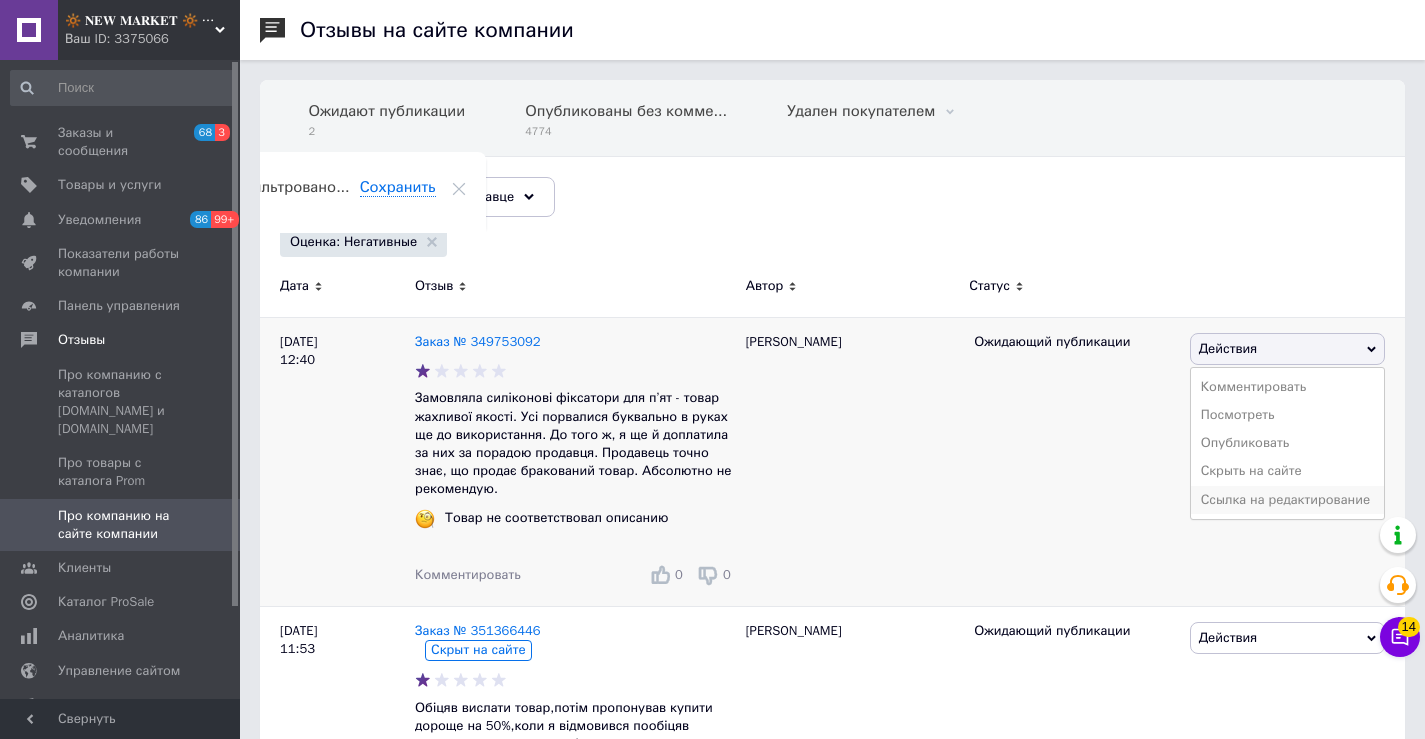 click on "Ссылка на редактирование" at bounding box center [1287, 500] 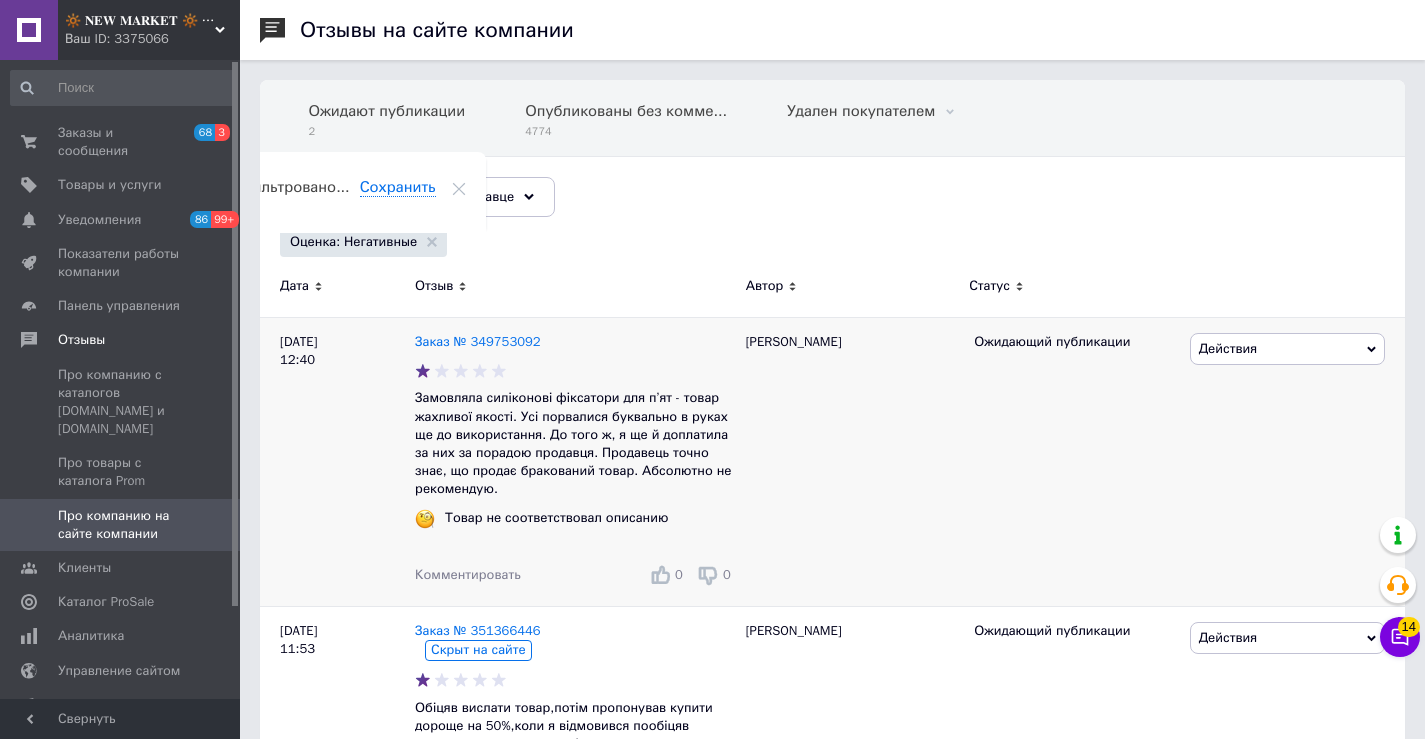 click on "Действия" at bounding box center (1228, 348) 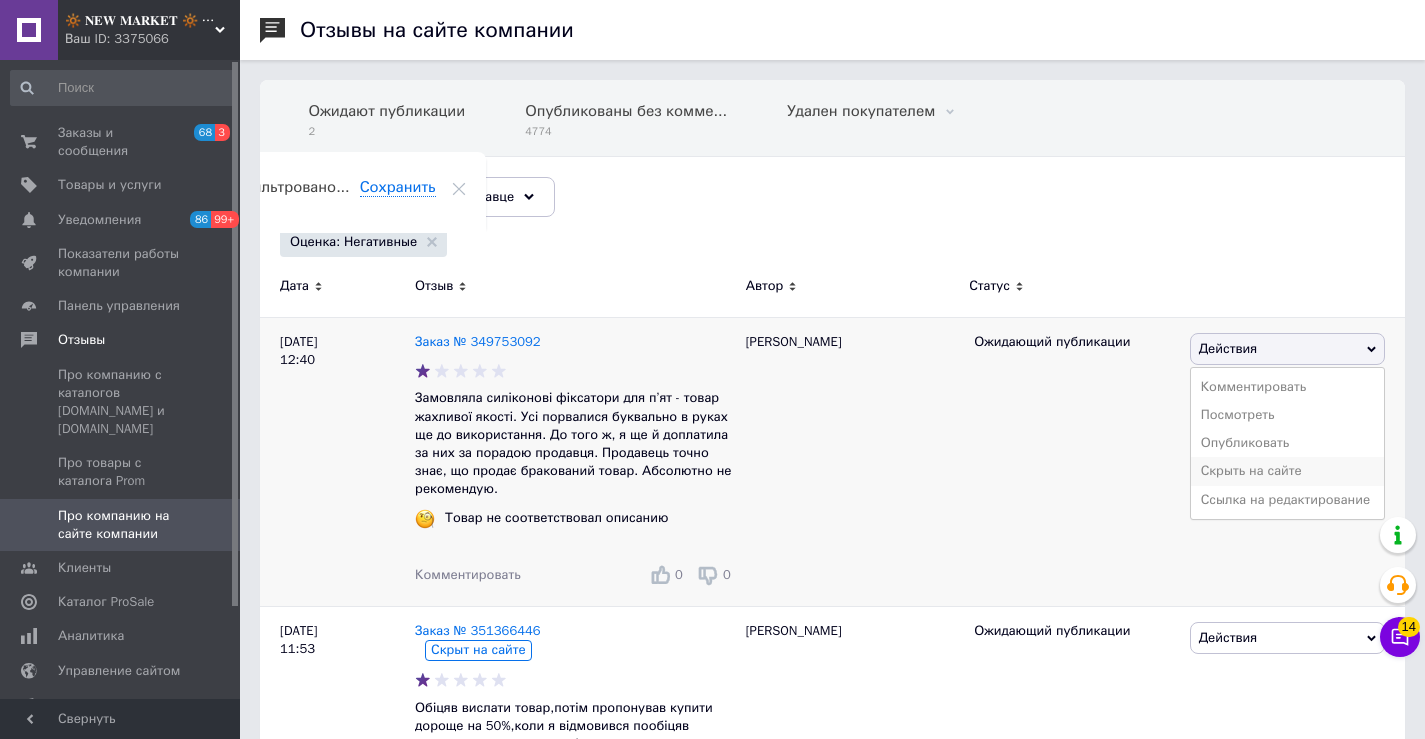 click on "Скрыть на сайте" at bounding box center (1287, 471) 